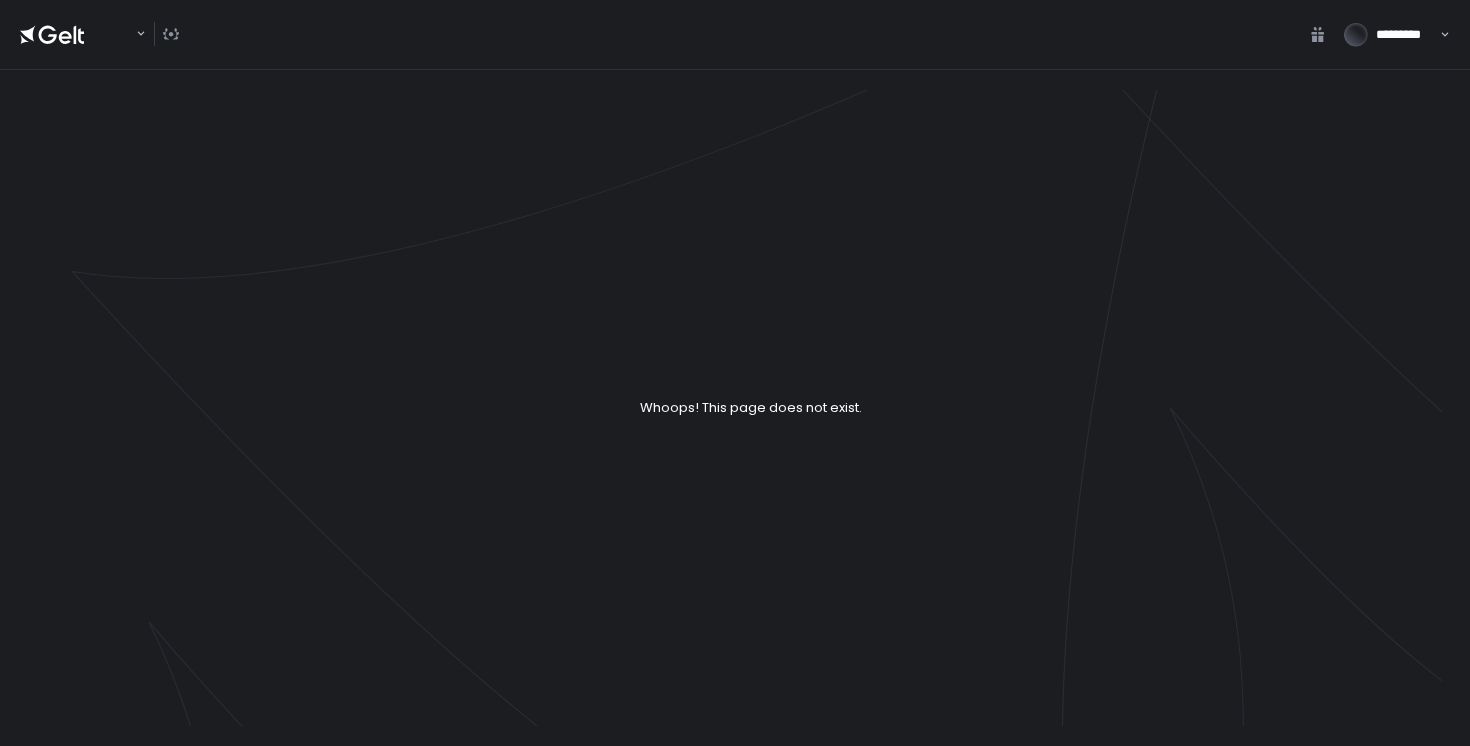 scroll, scrollTop: 0, scrollLeft: 0, axis: both 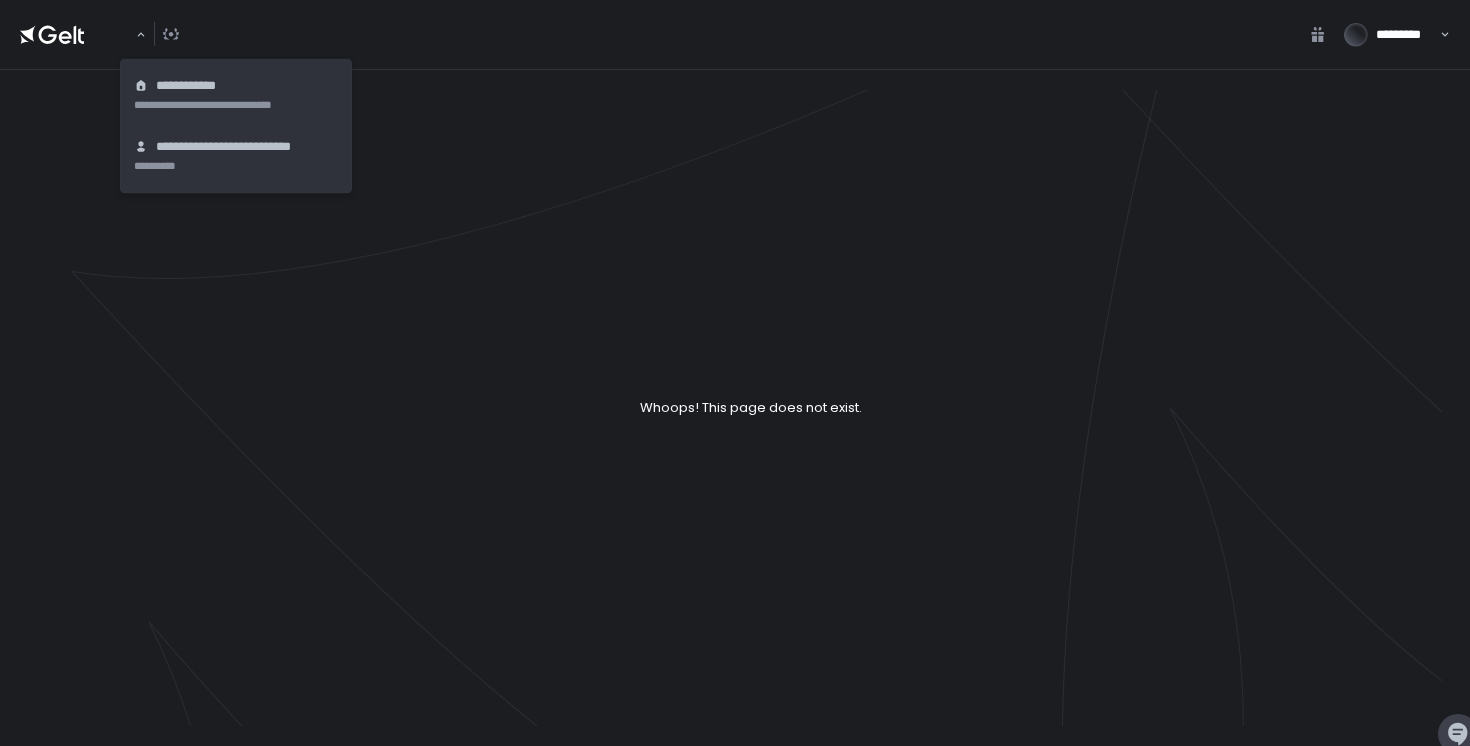 click 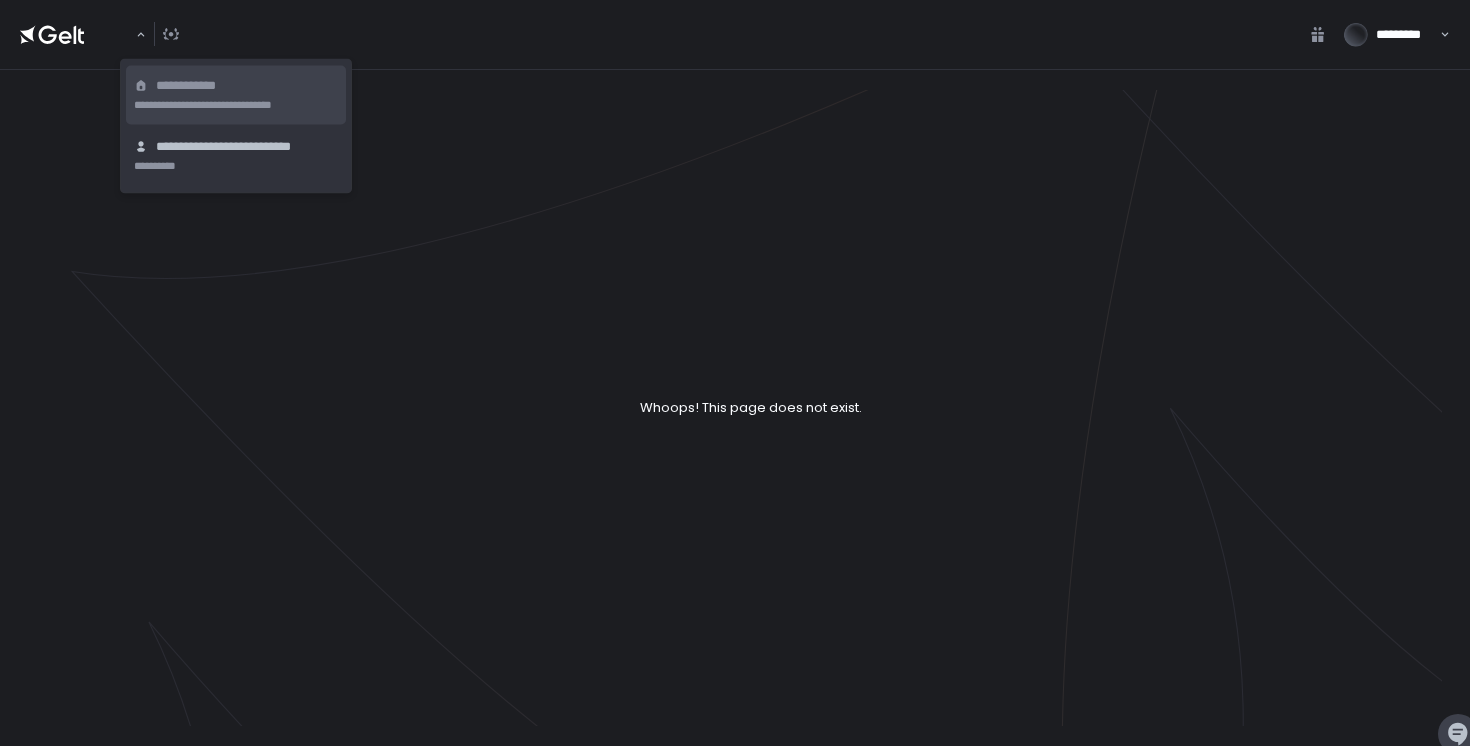 click on "**********" at bounding box center [188, 86] 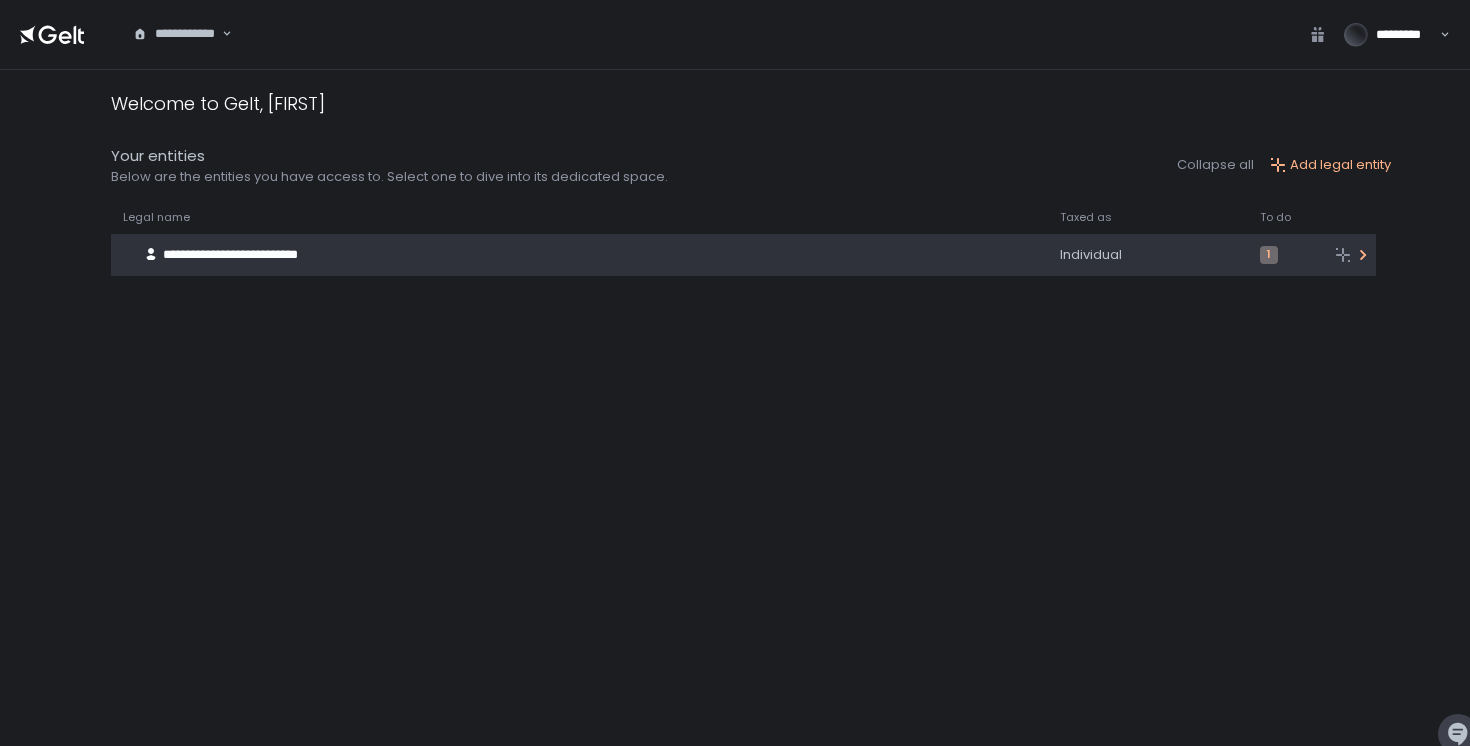 click on "**********" 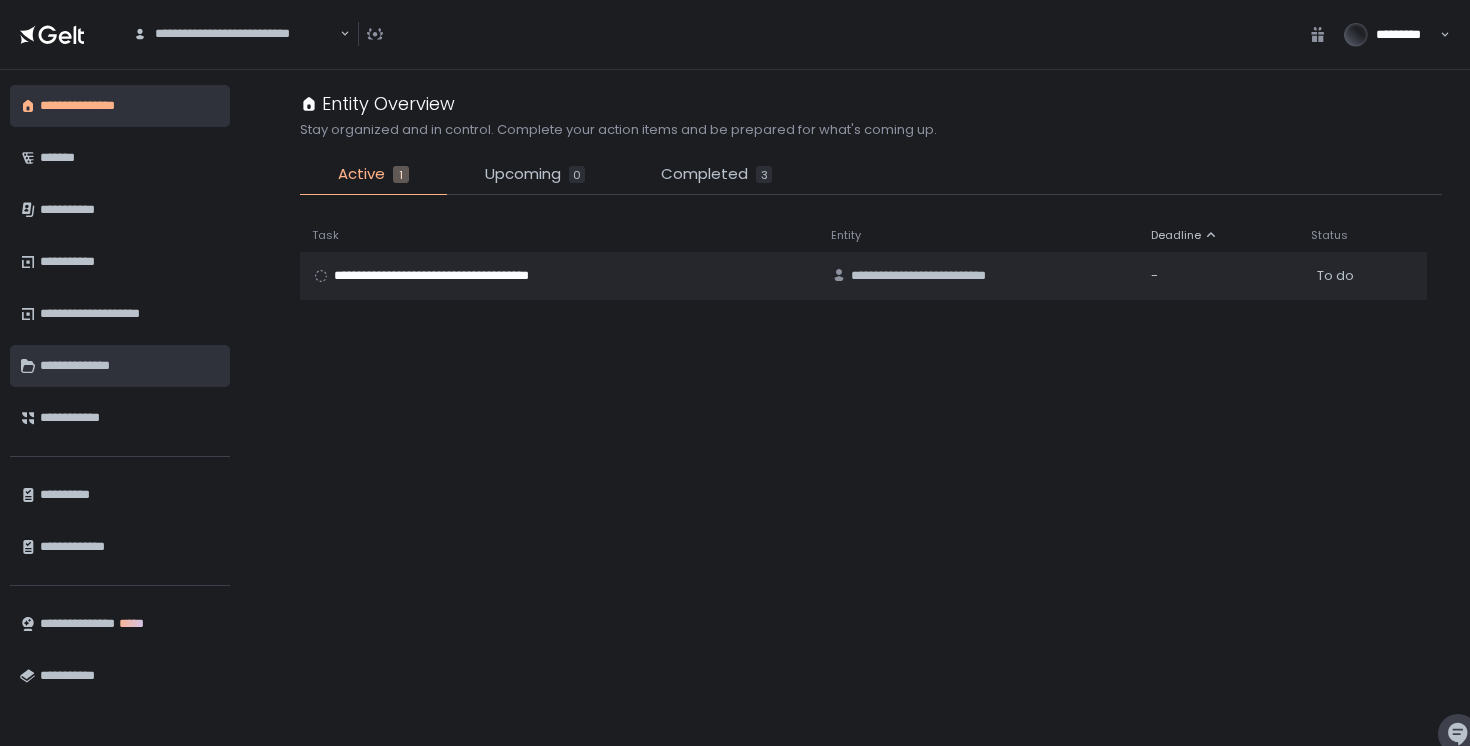 click on "**********" at bounding box center [130, 366] 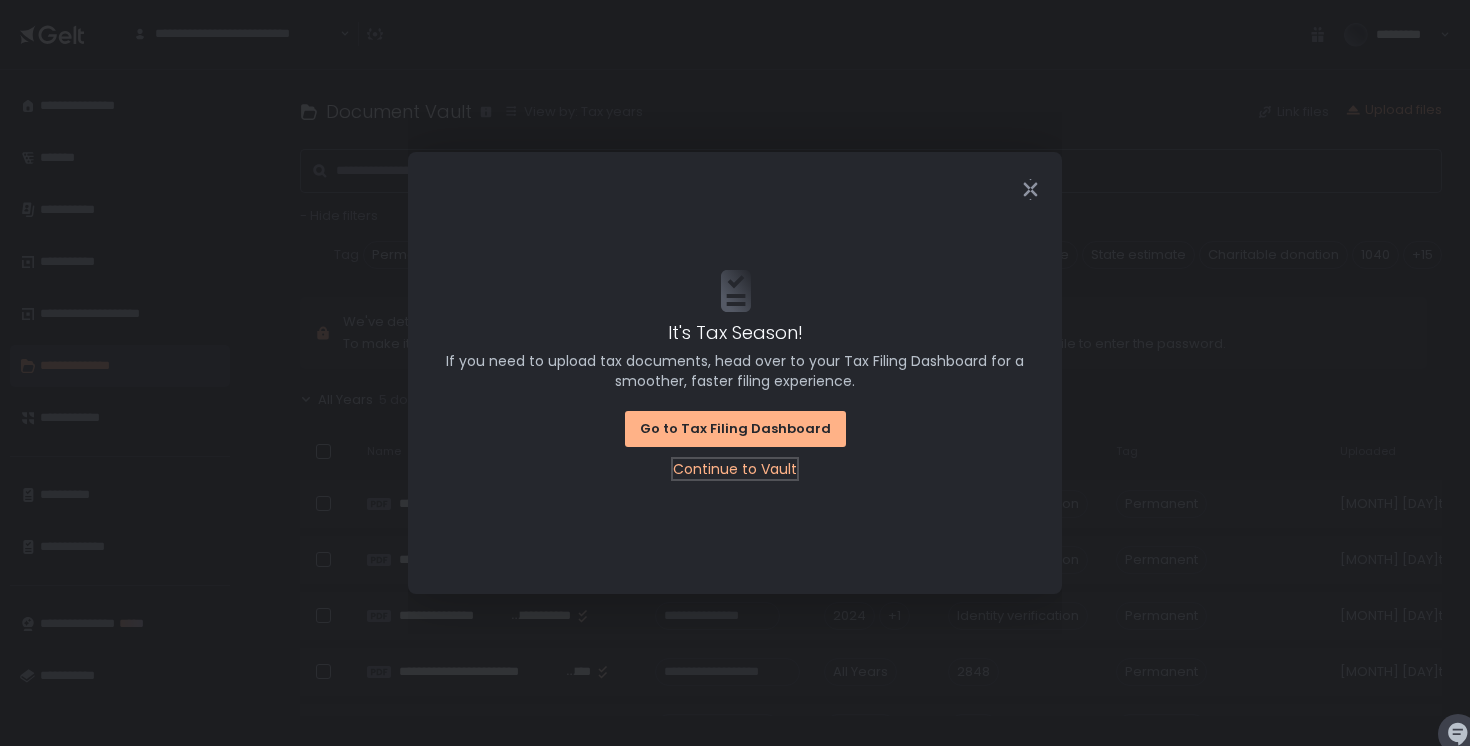 click on "Continue to Vault" at bounding box center (735, 469) 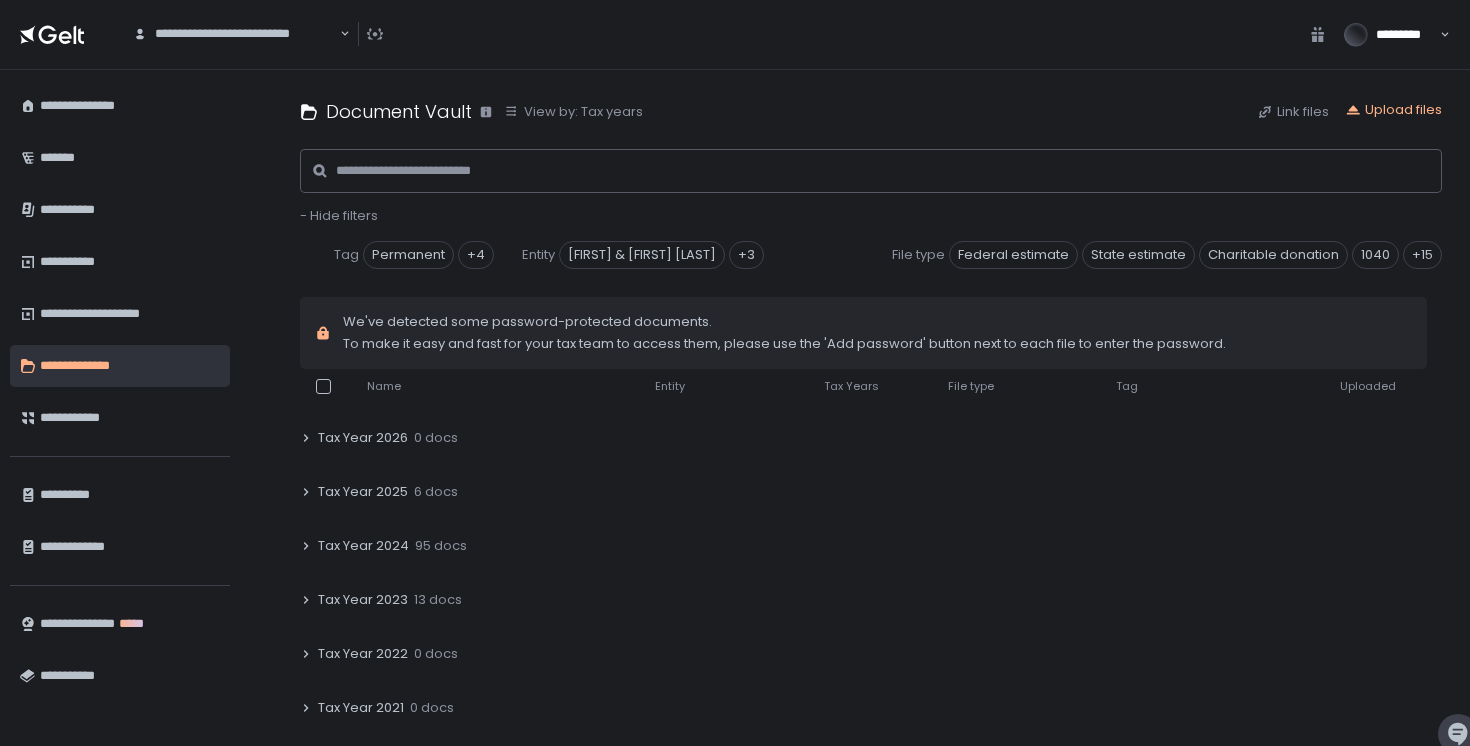 scroll, scrollTop: 372, scrollLeft: 0, axis: vertical 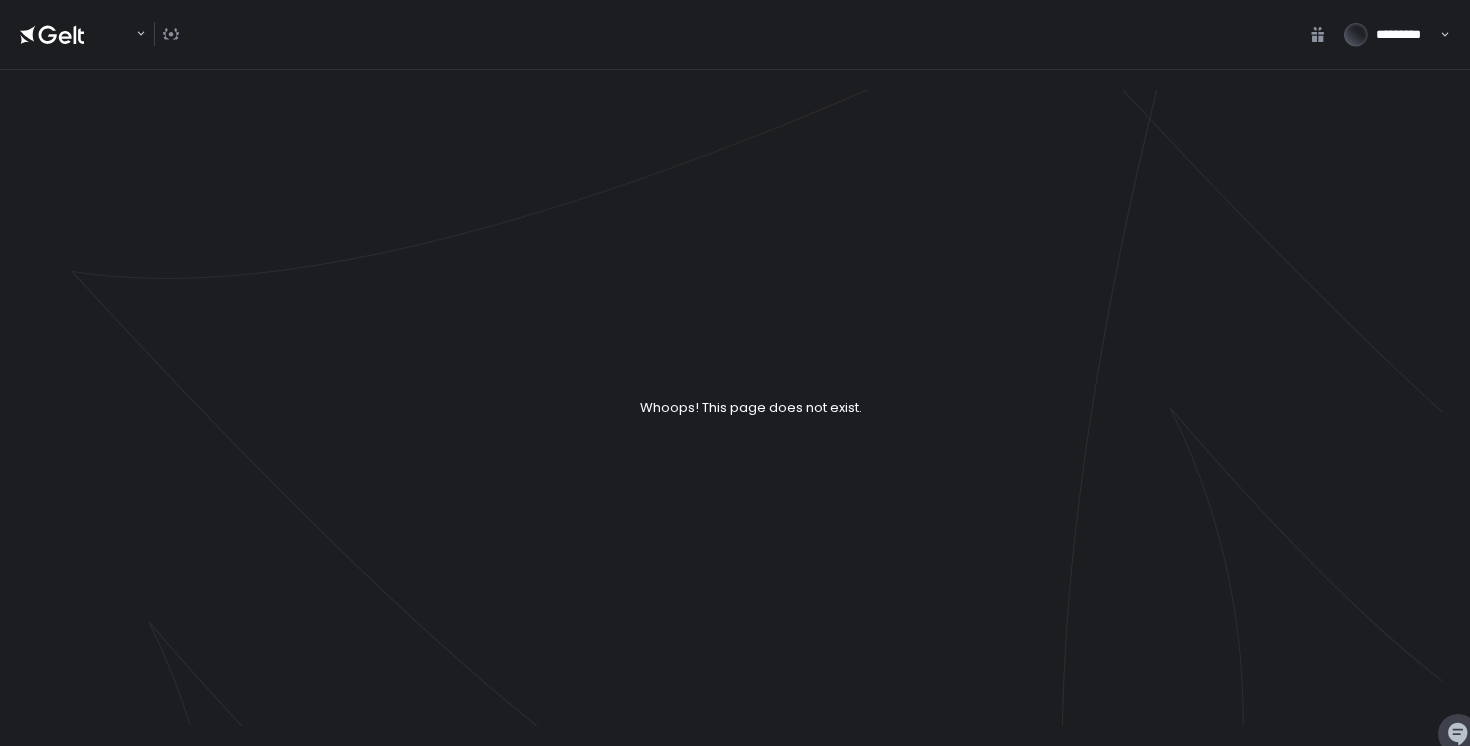 click on "*********" at bounding box center (1405, 35) 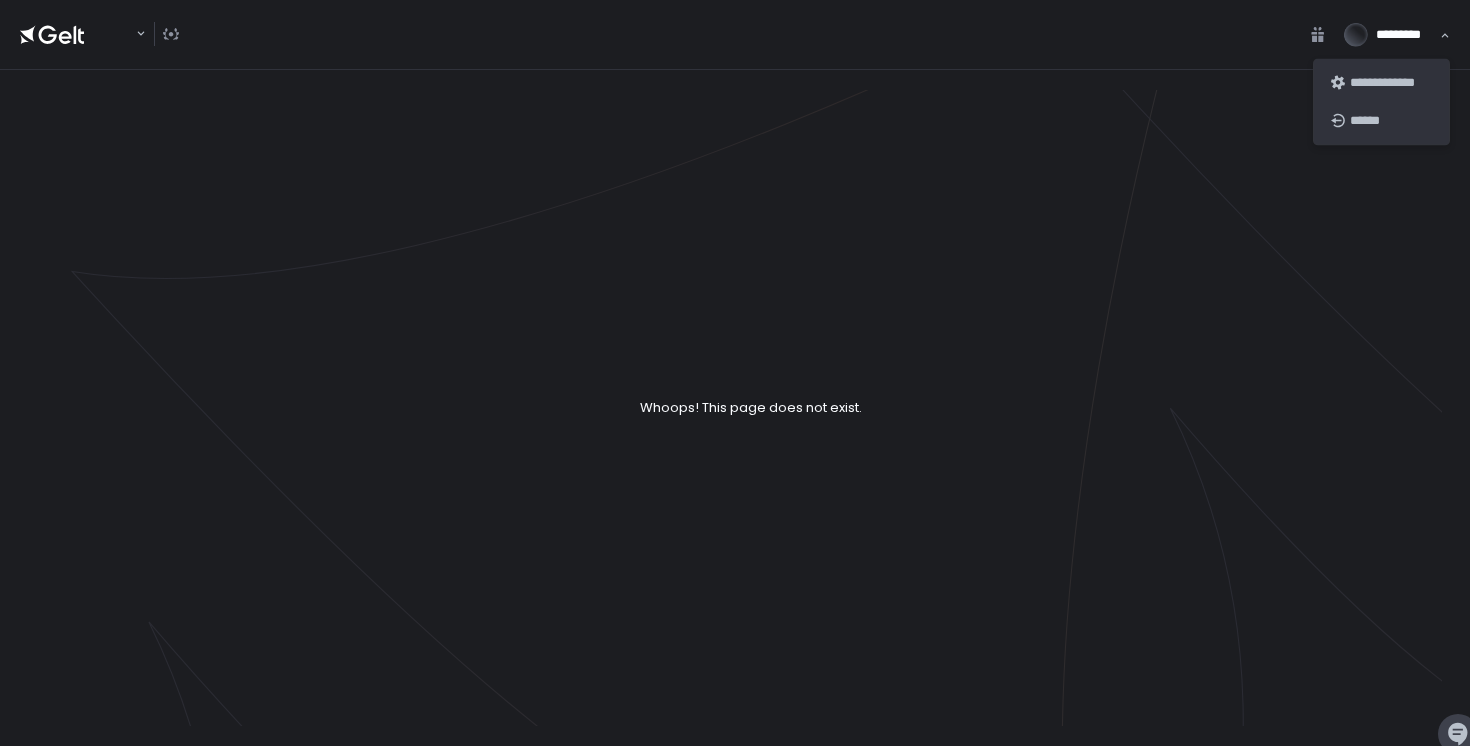 click 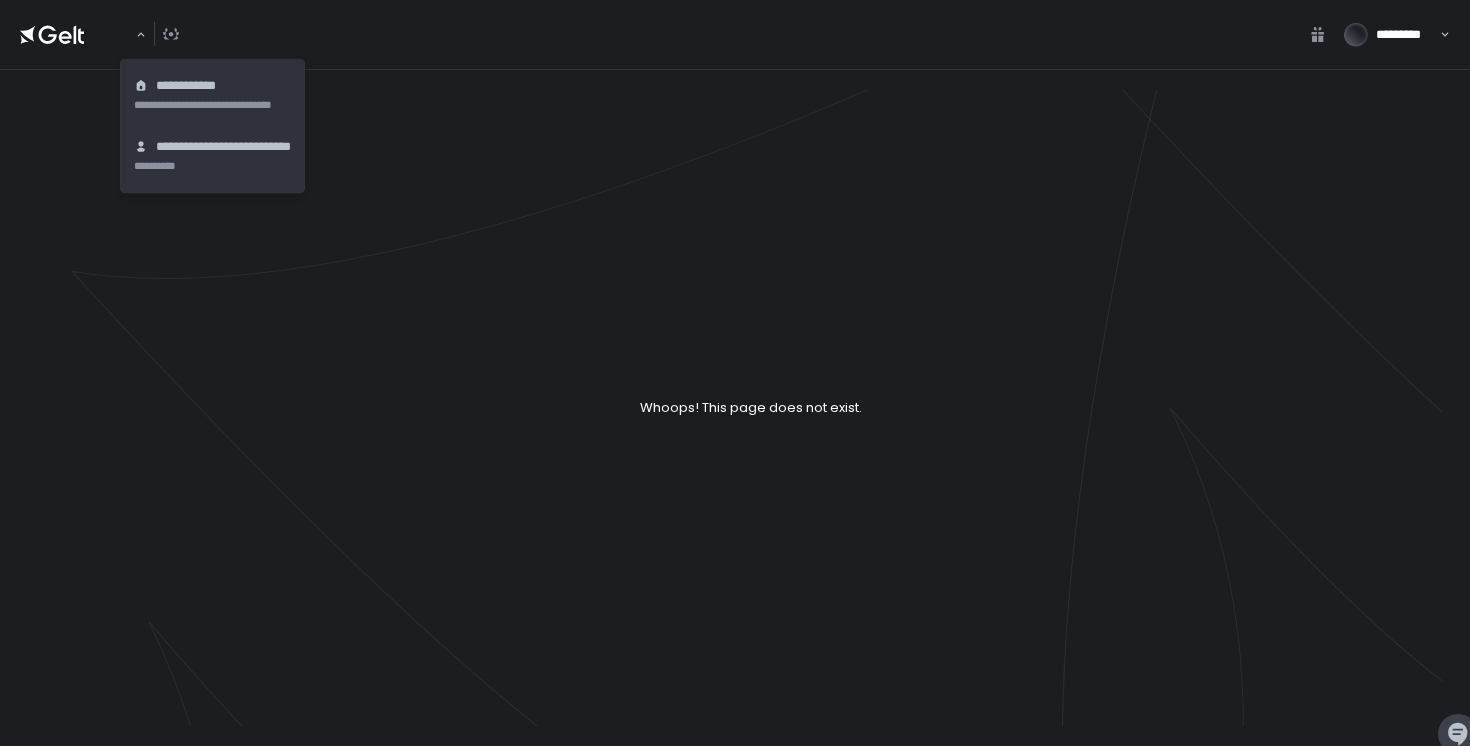 click 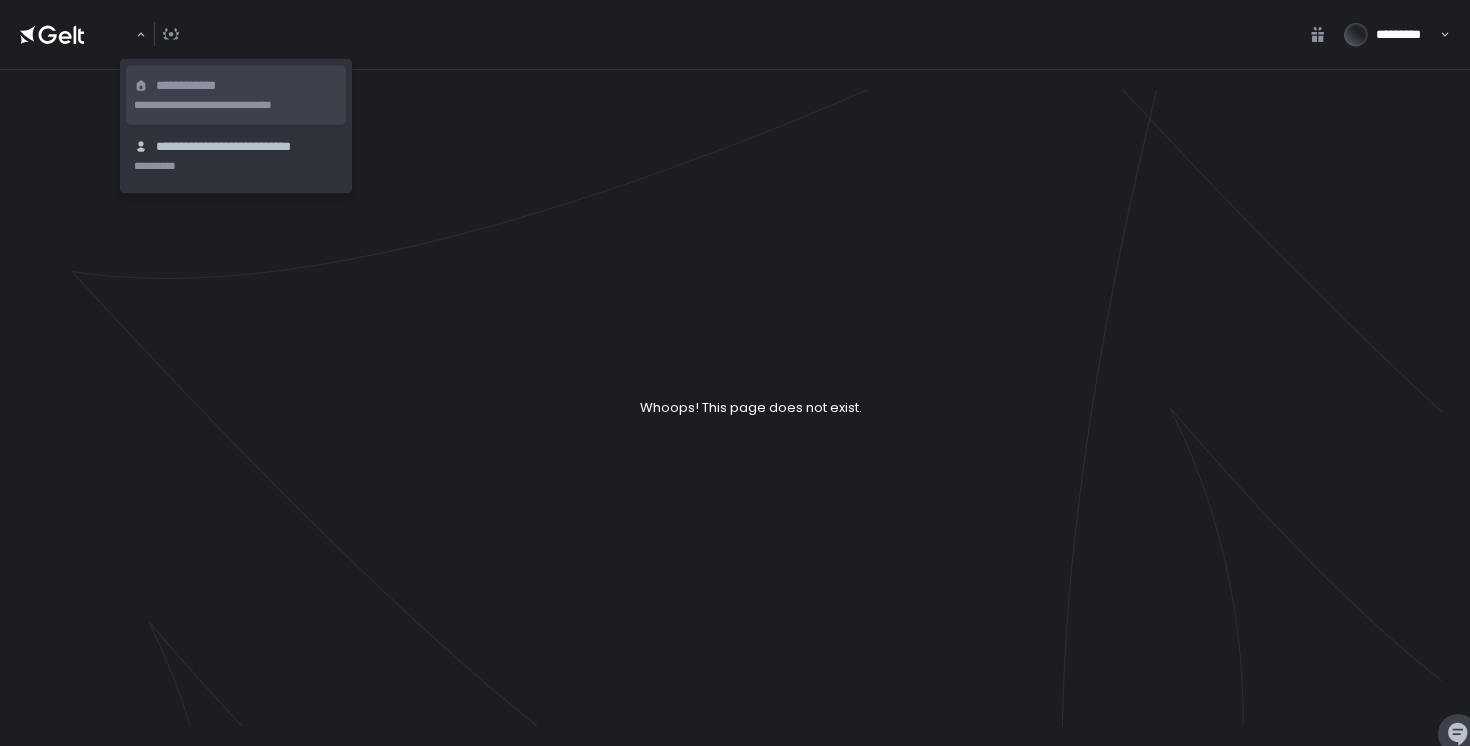 click on "**********" at bounding box center (188, 86) 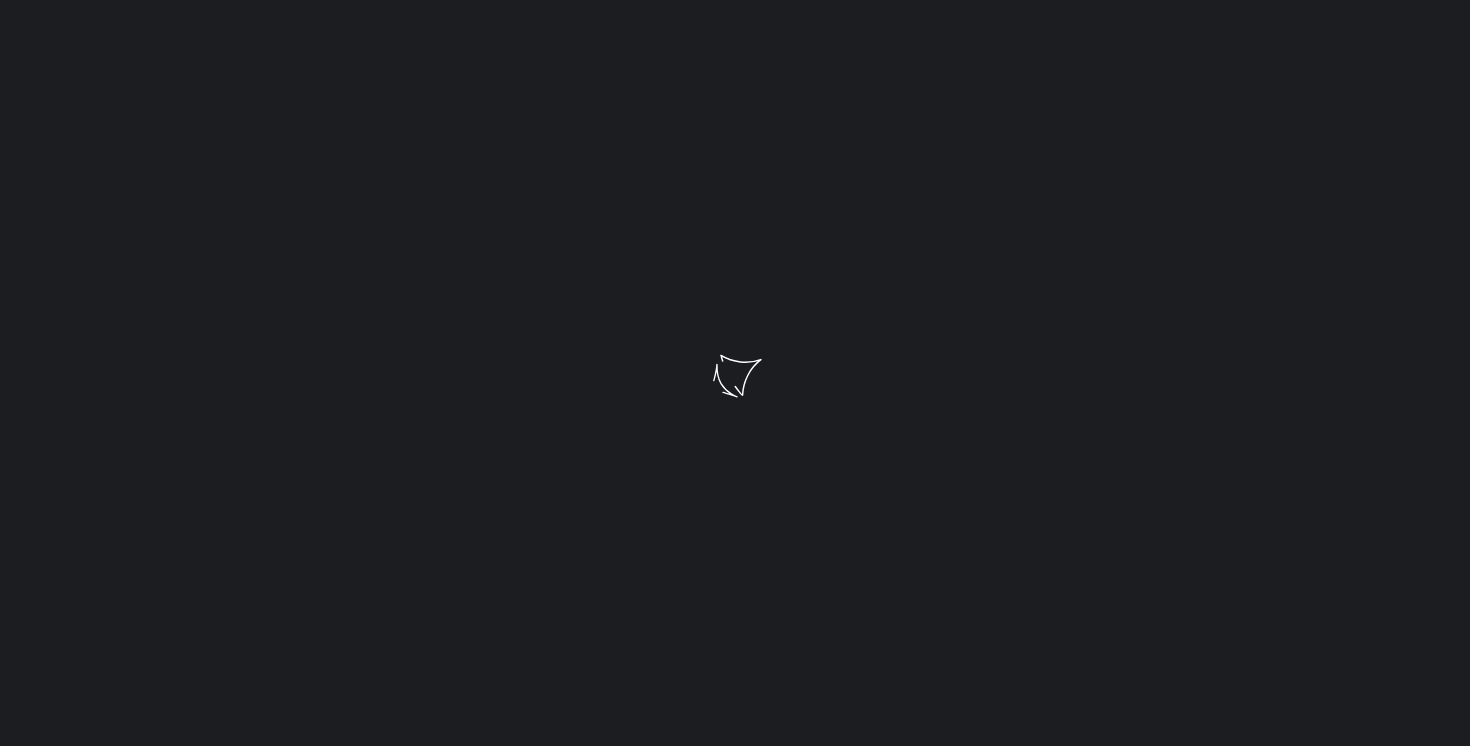scroll, scrollTop: 0, scrollLeft: 0, axis: both 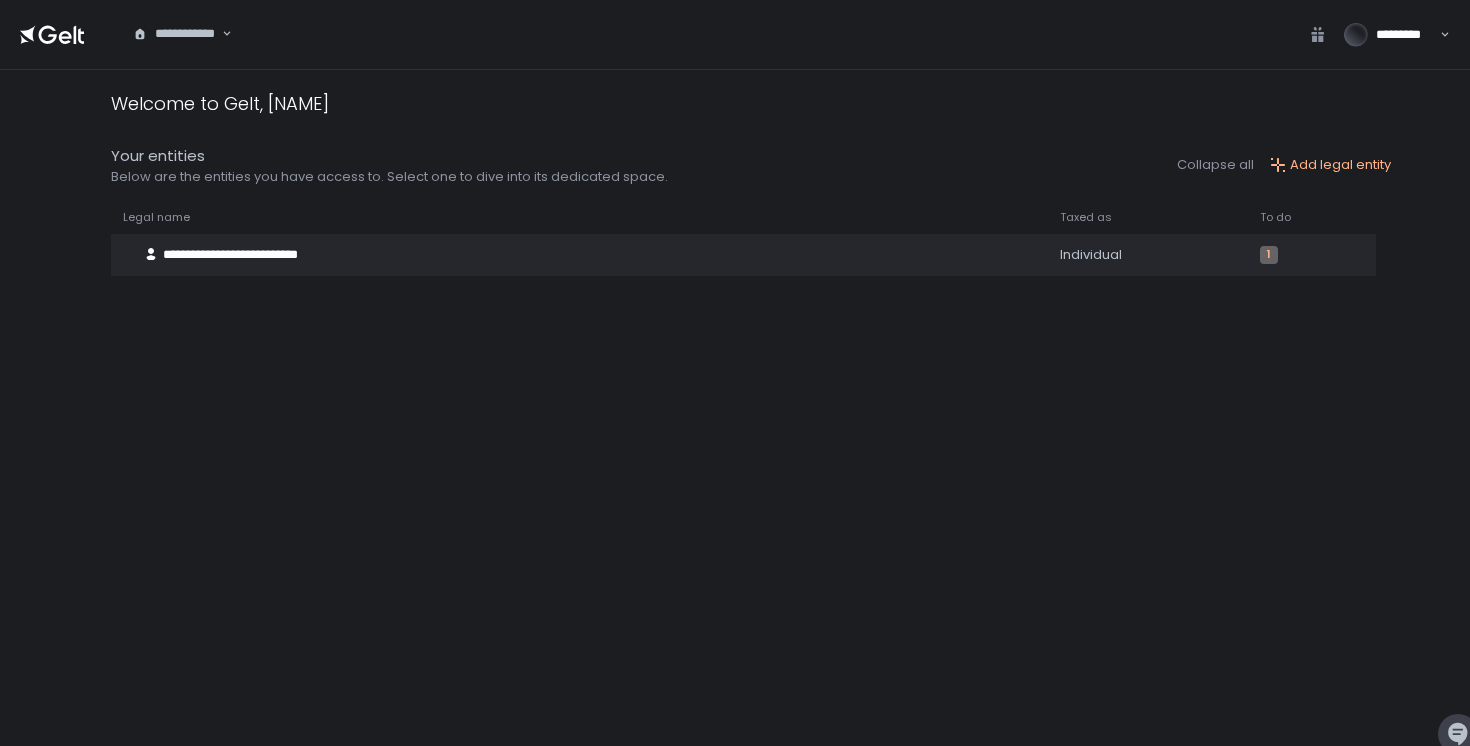 click on "**********" at bounding box center [176, 34] 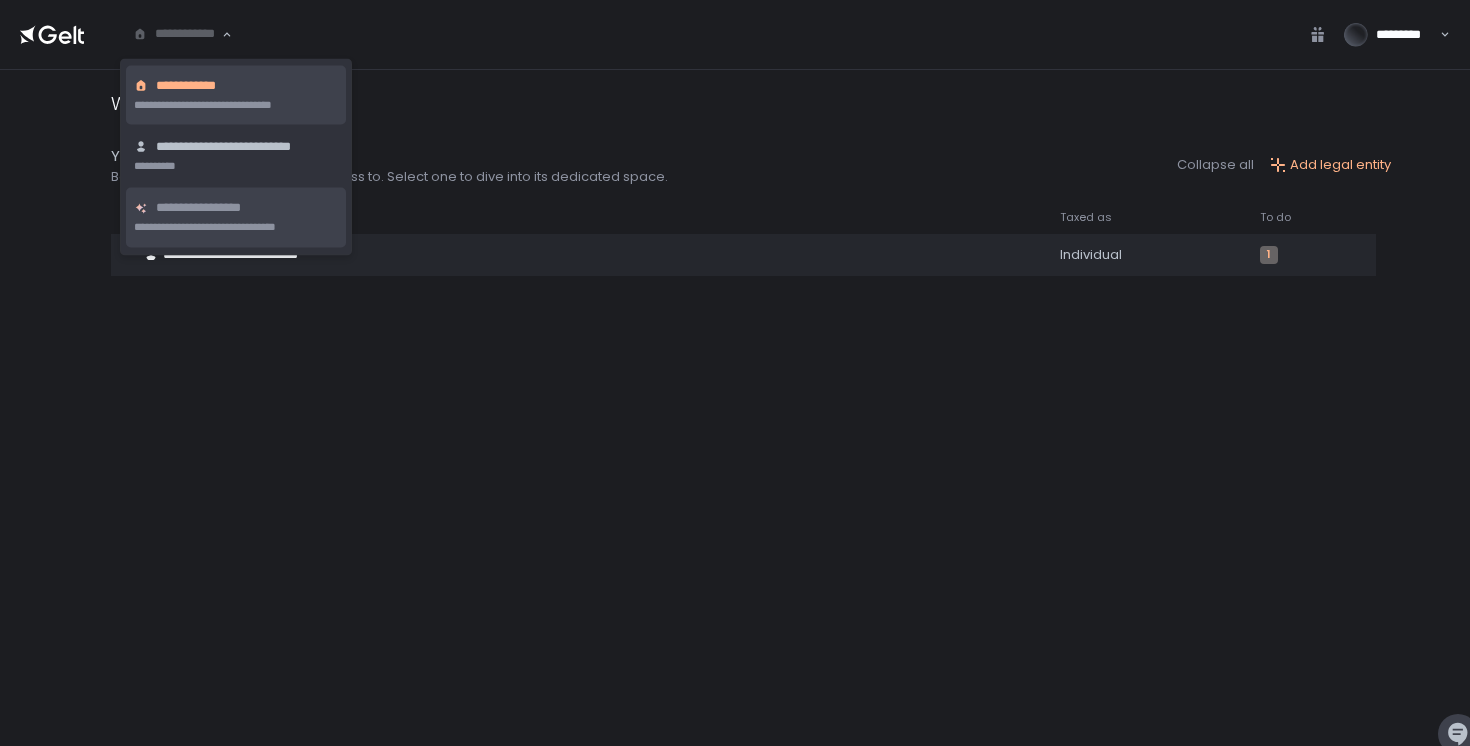 click on "**********" 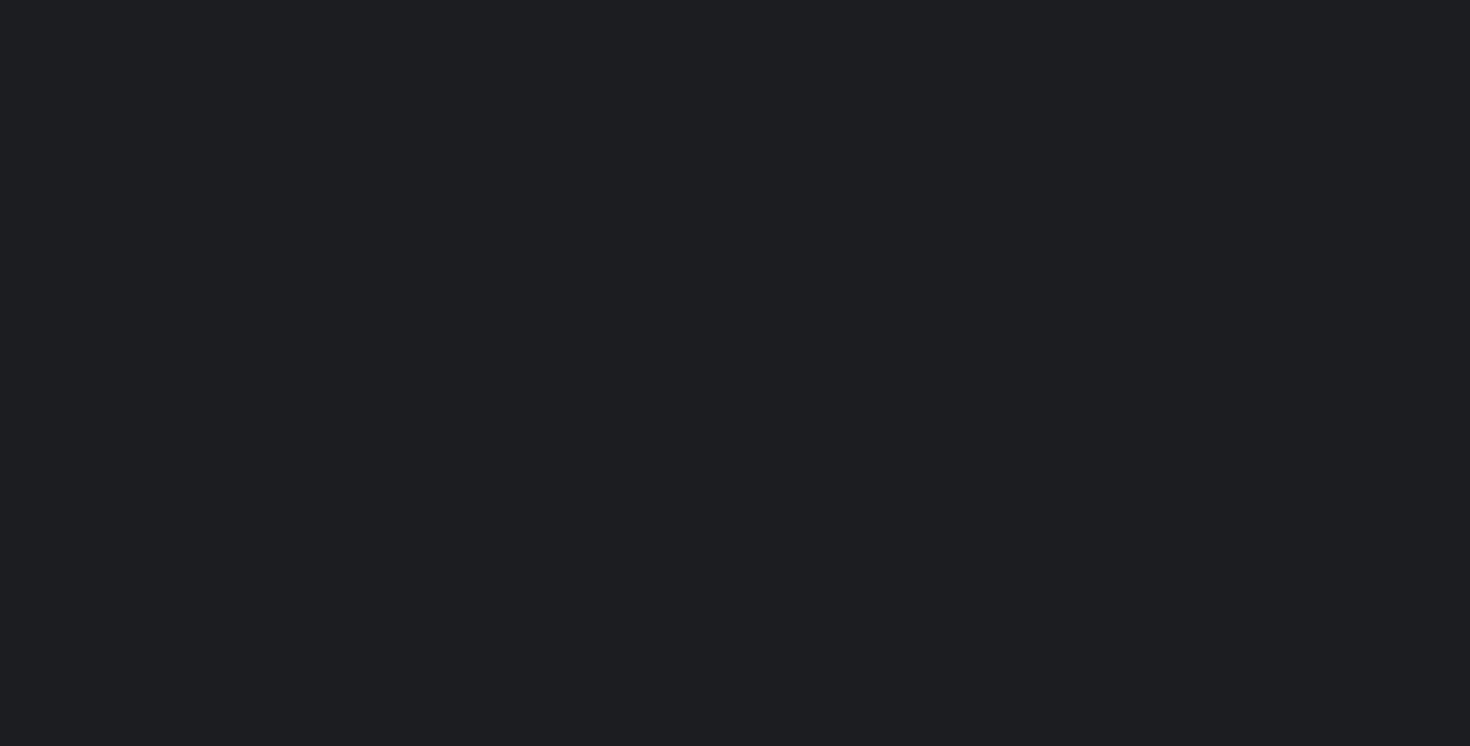 scroll, scrollTop: 0, scrollLeft: 0, axis: both 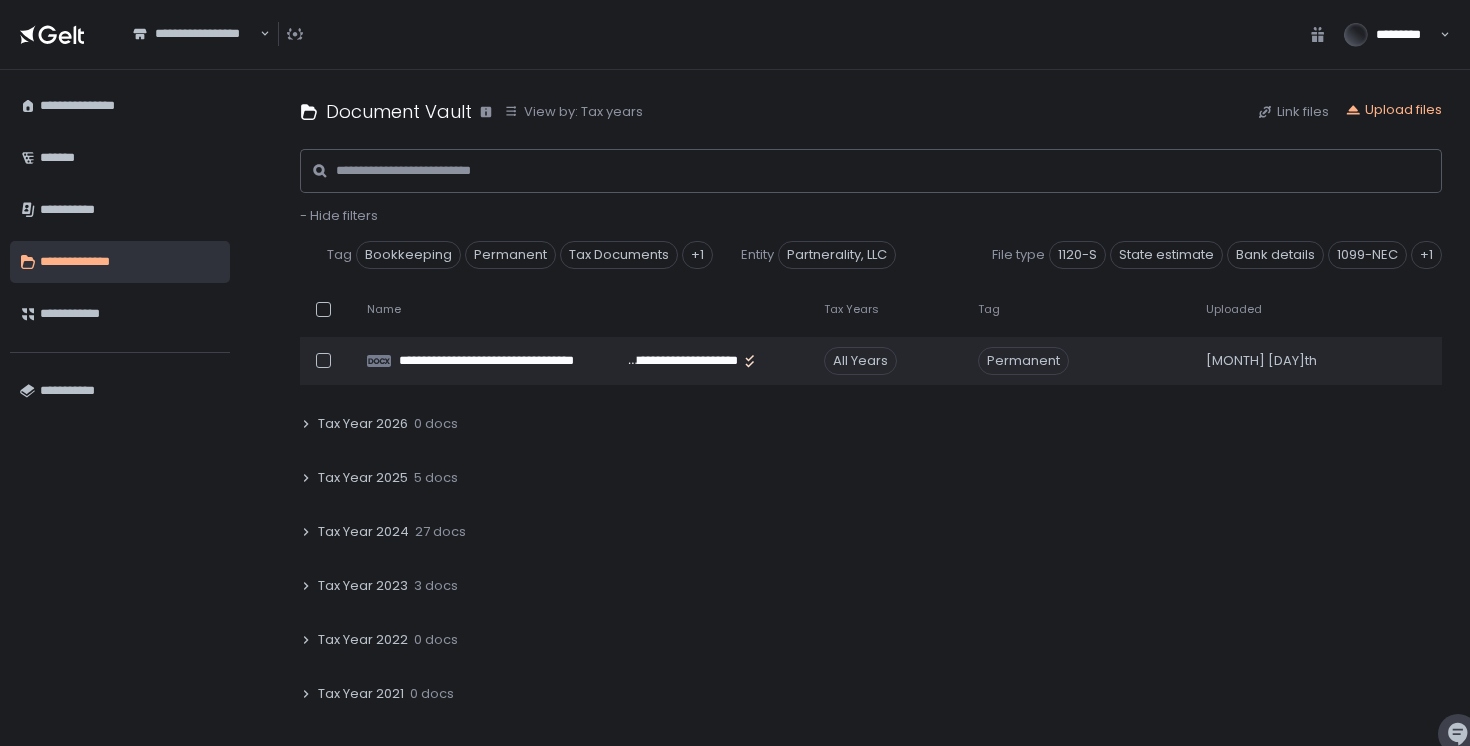 click 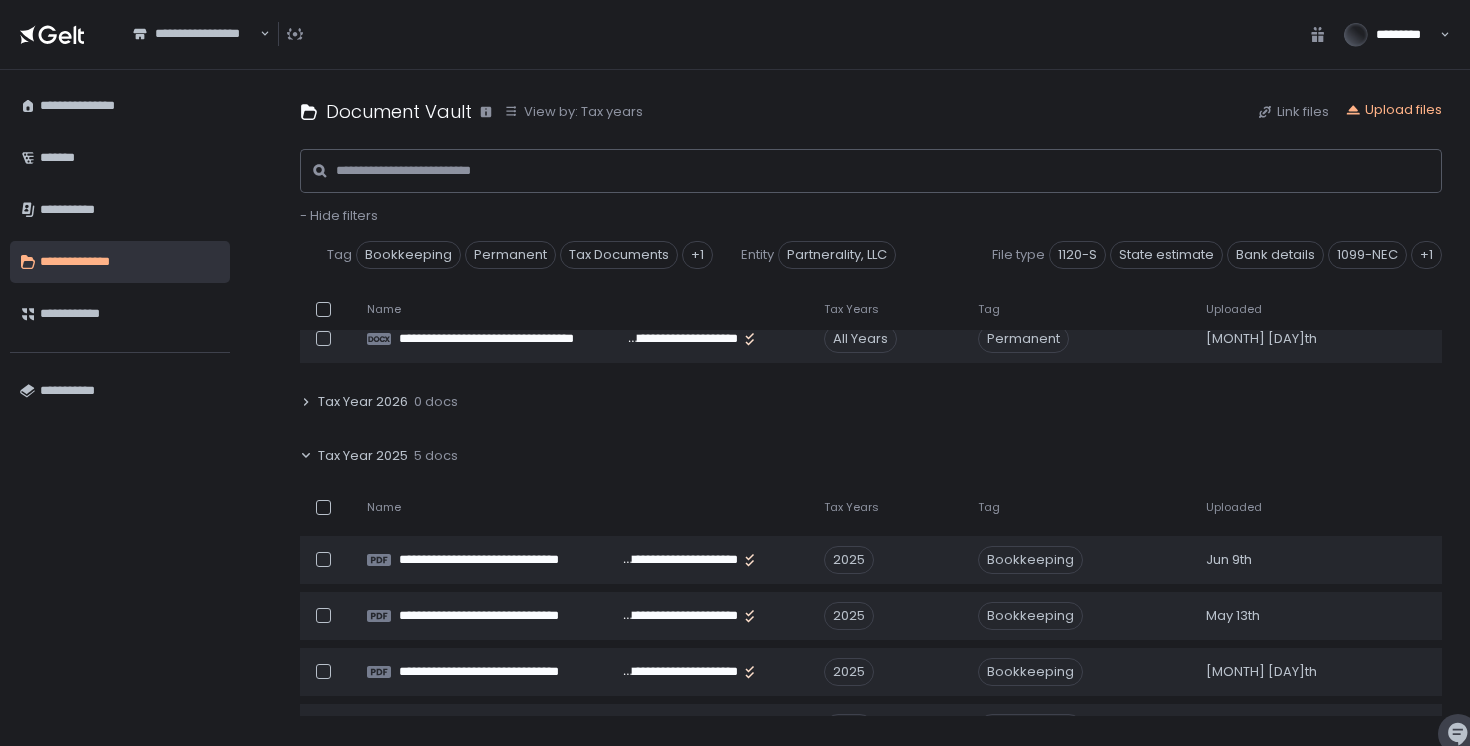 scroll, scrollTop: 75, scrollLeft: 0, axis: vertical 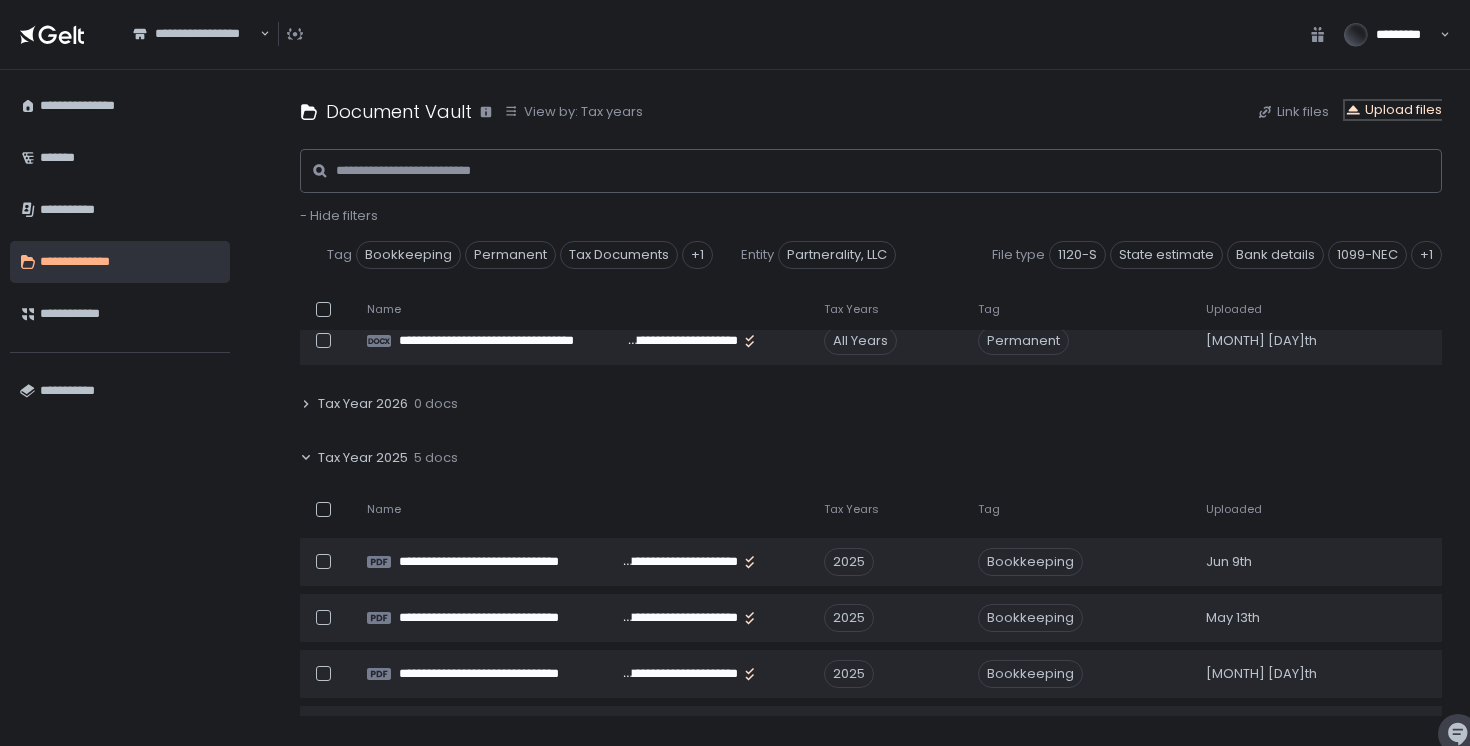 click on "Upload files" 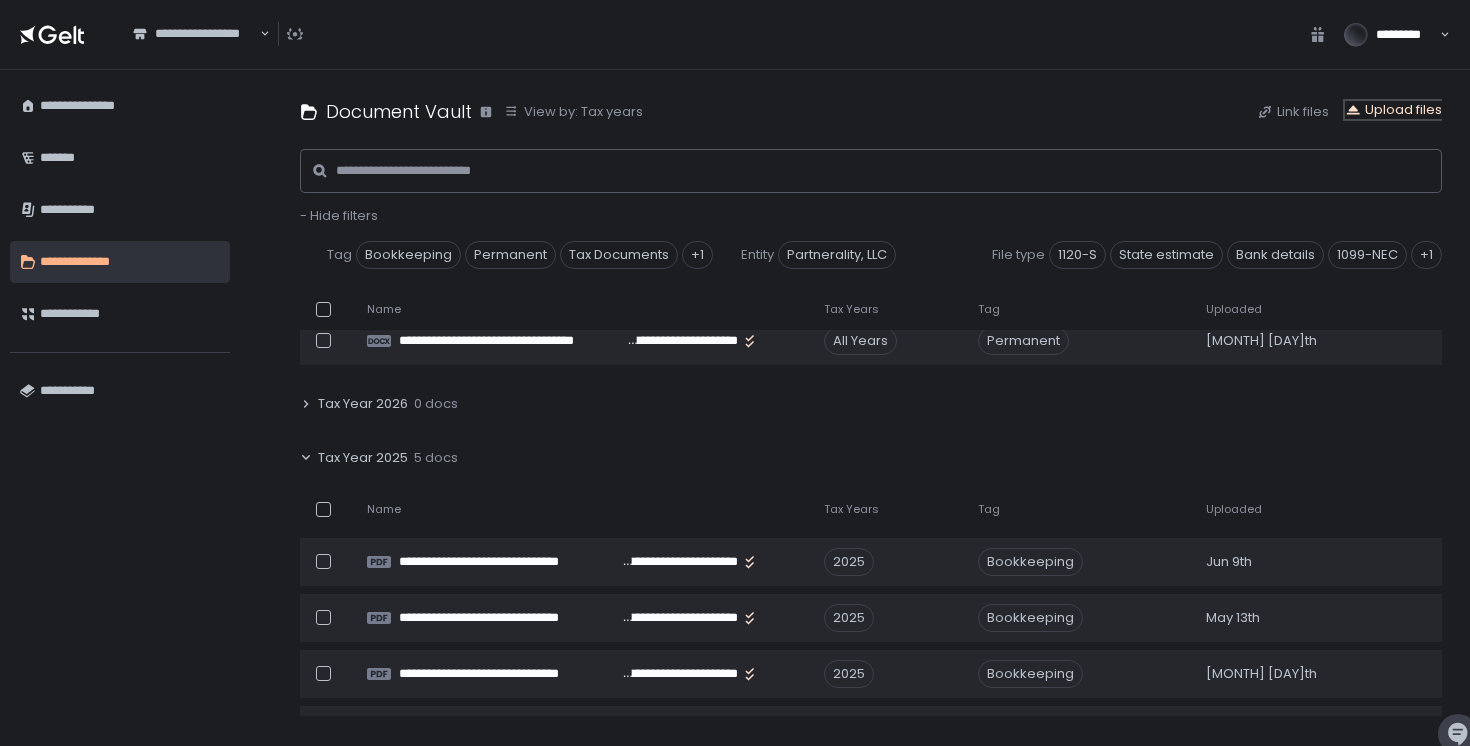 click on "Upload files" 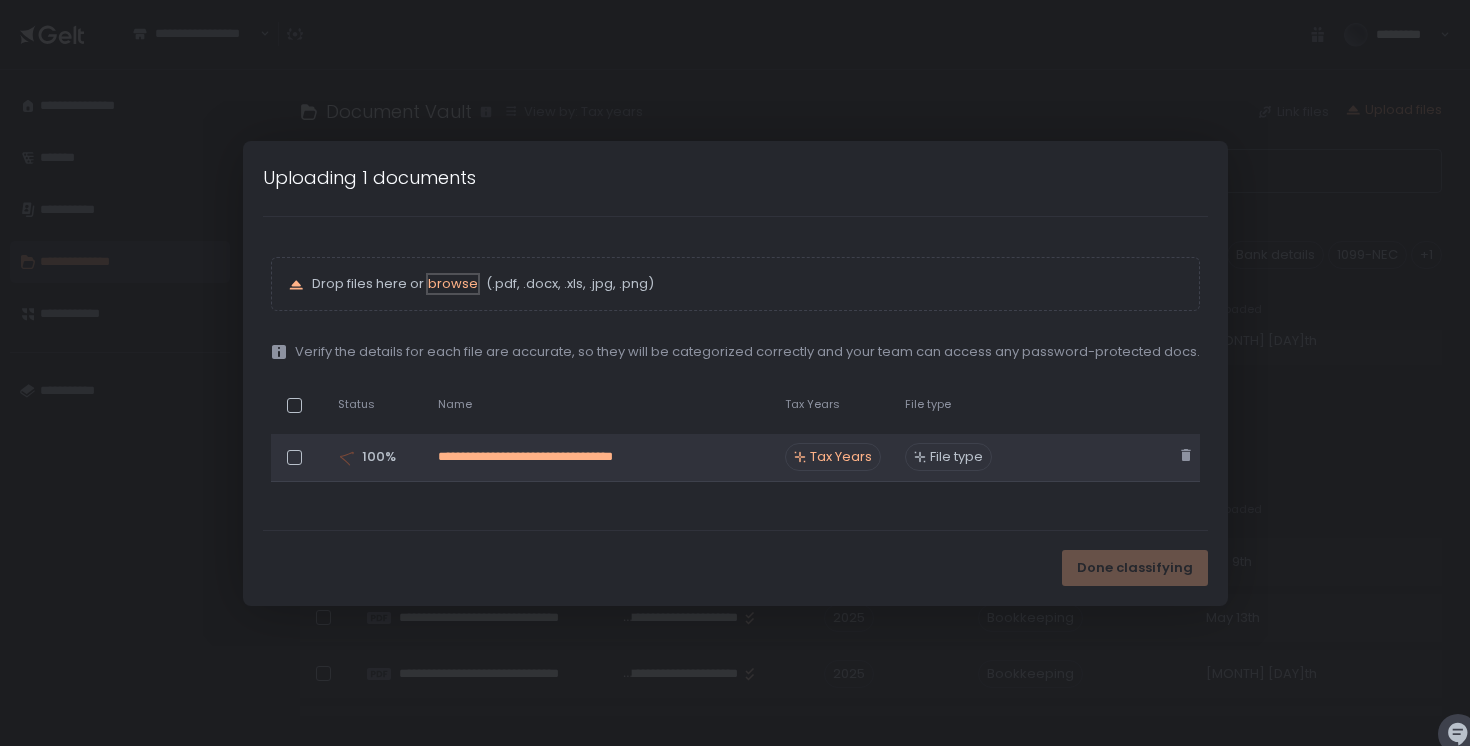scroll, scrollTop: 129, scrollLeft: 0, axis: vertical 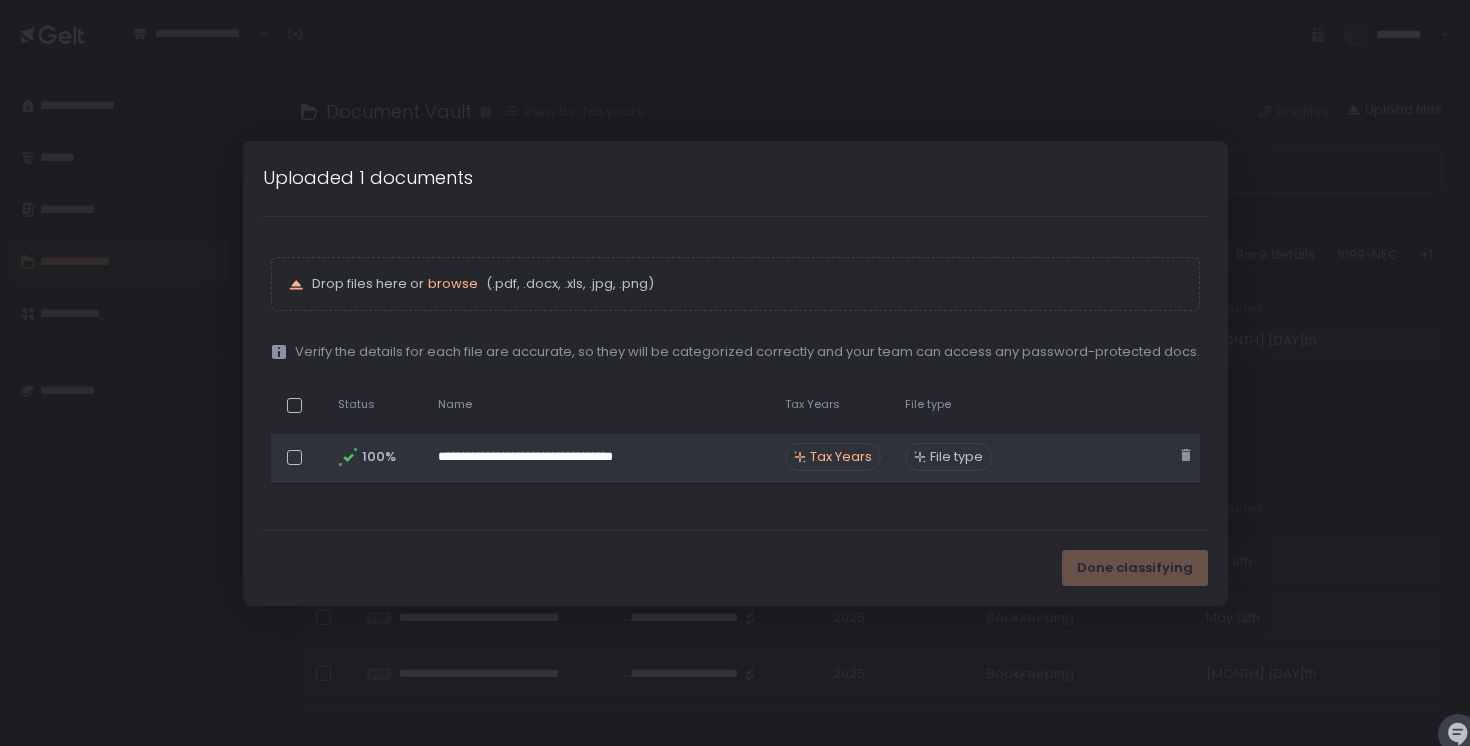 click at bounding box center [294, 457] 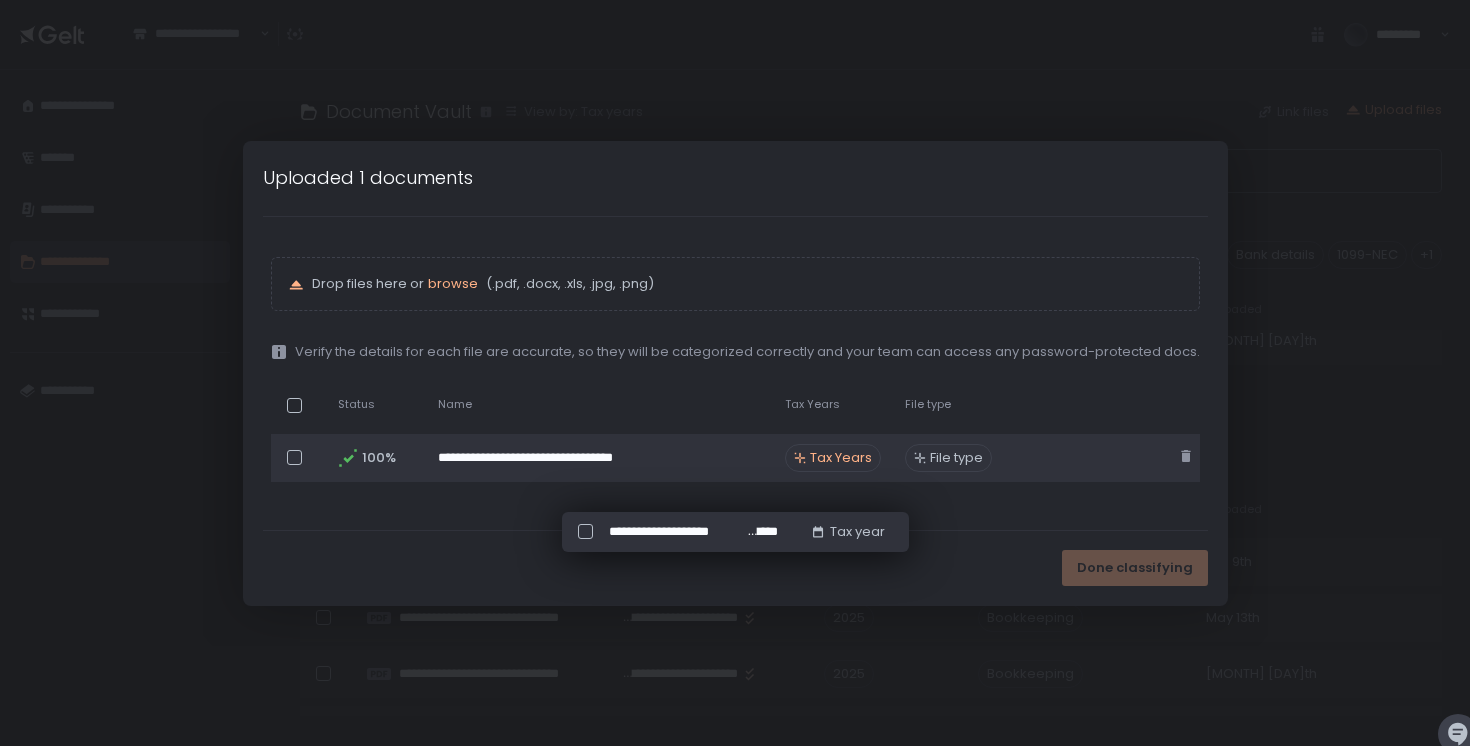click on "Tax Years" at bounding box center [841, 458] 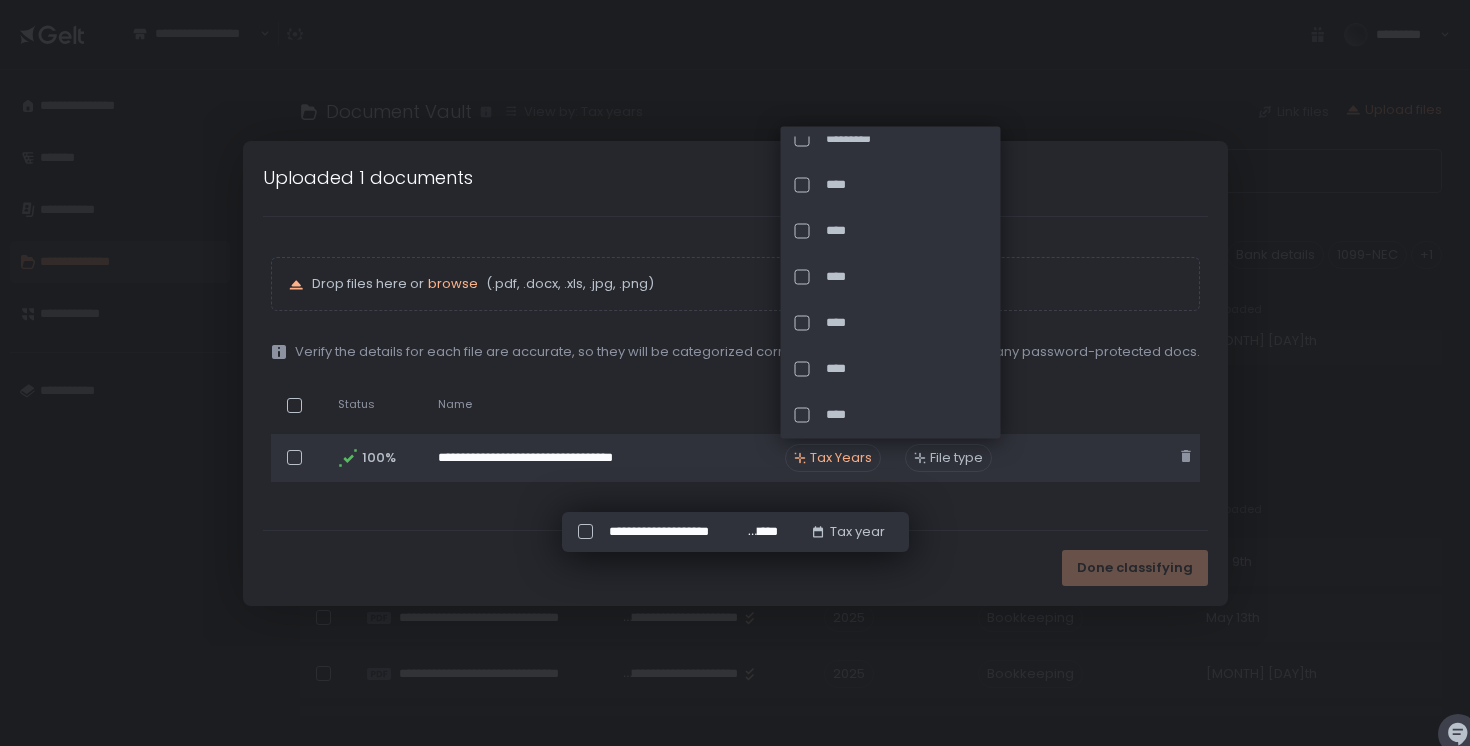 scroll, scrollTop: 0, scrollLeft: 0, axis: both 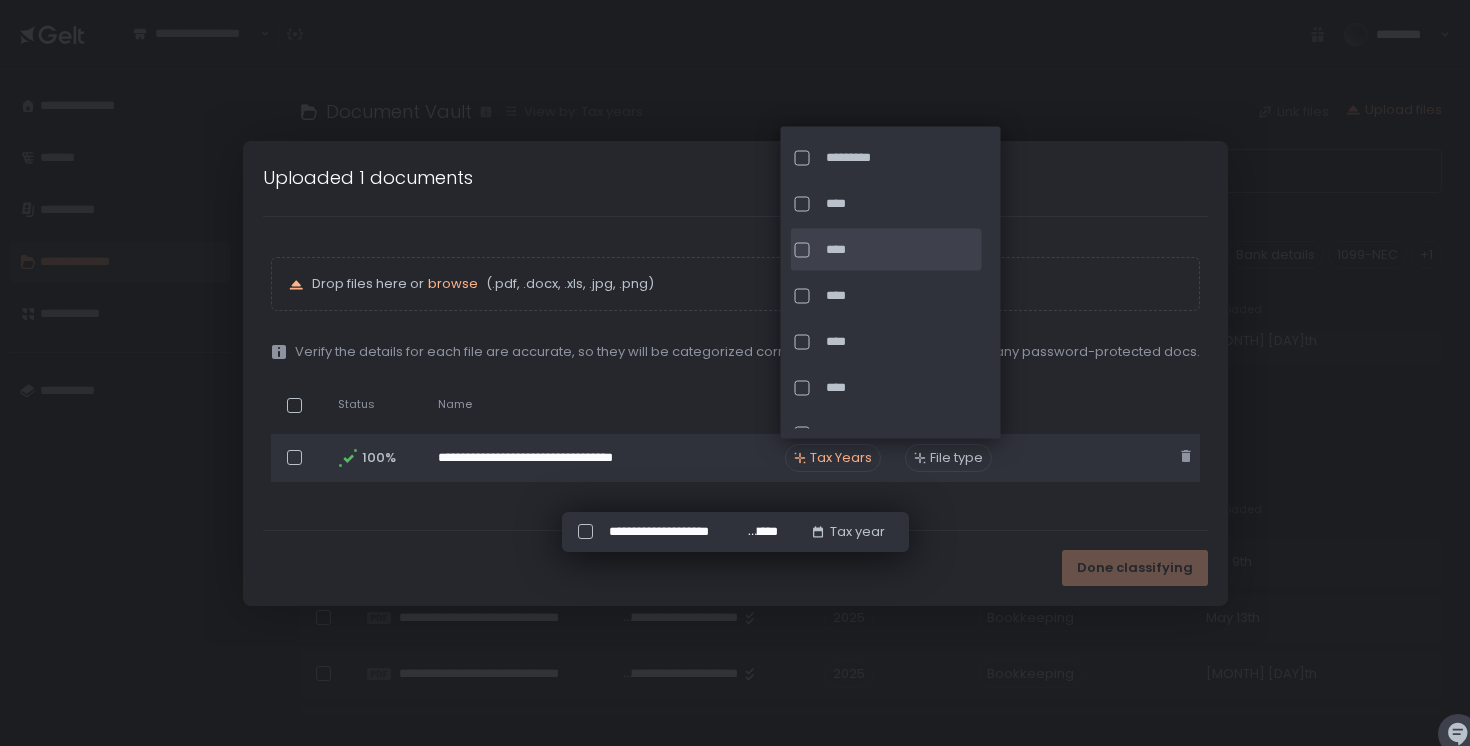 click on "****" 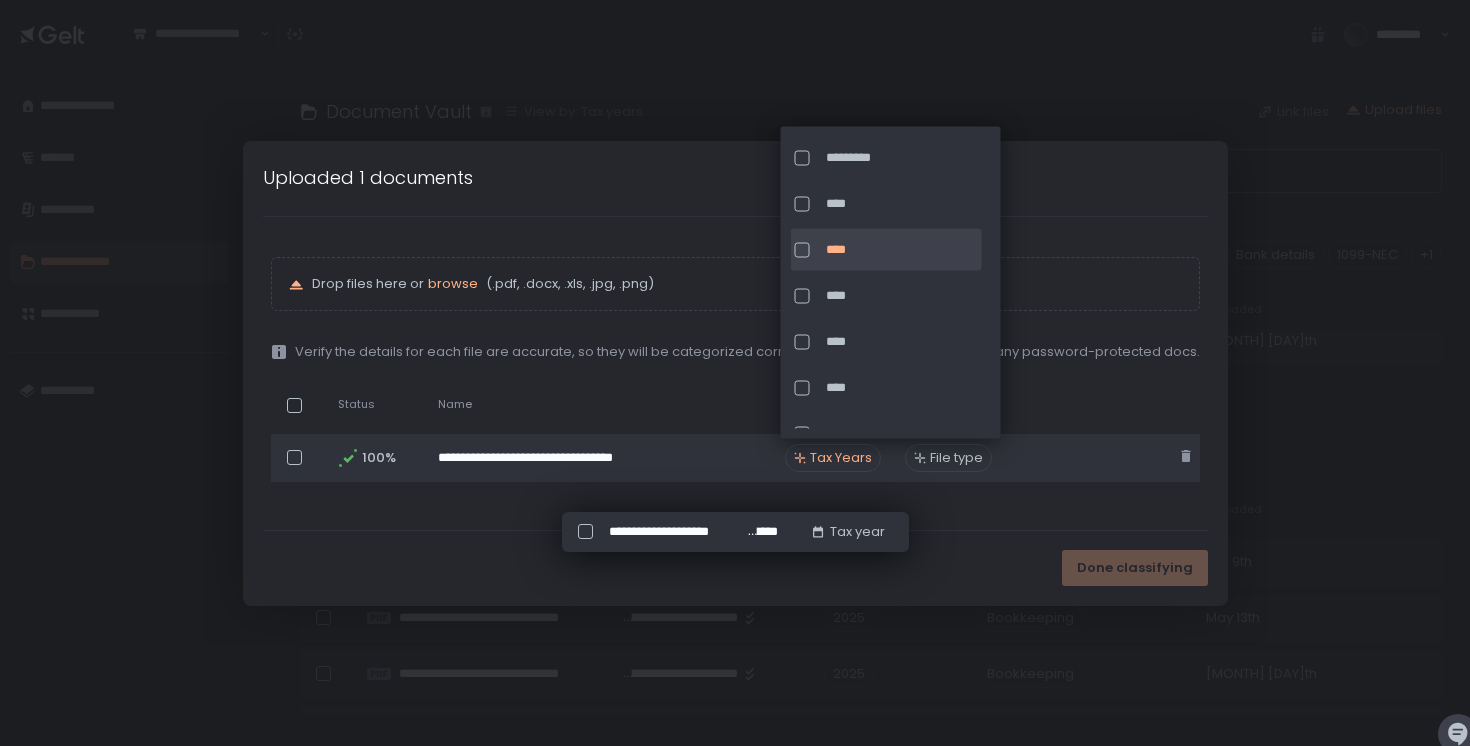 click 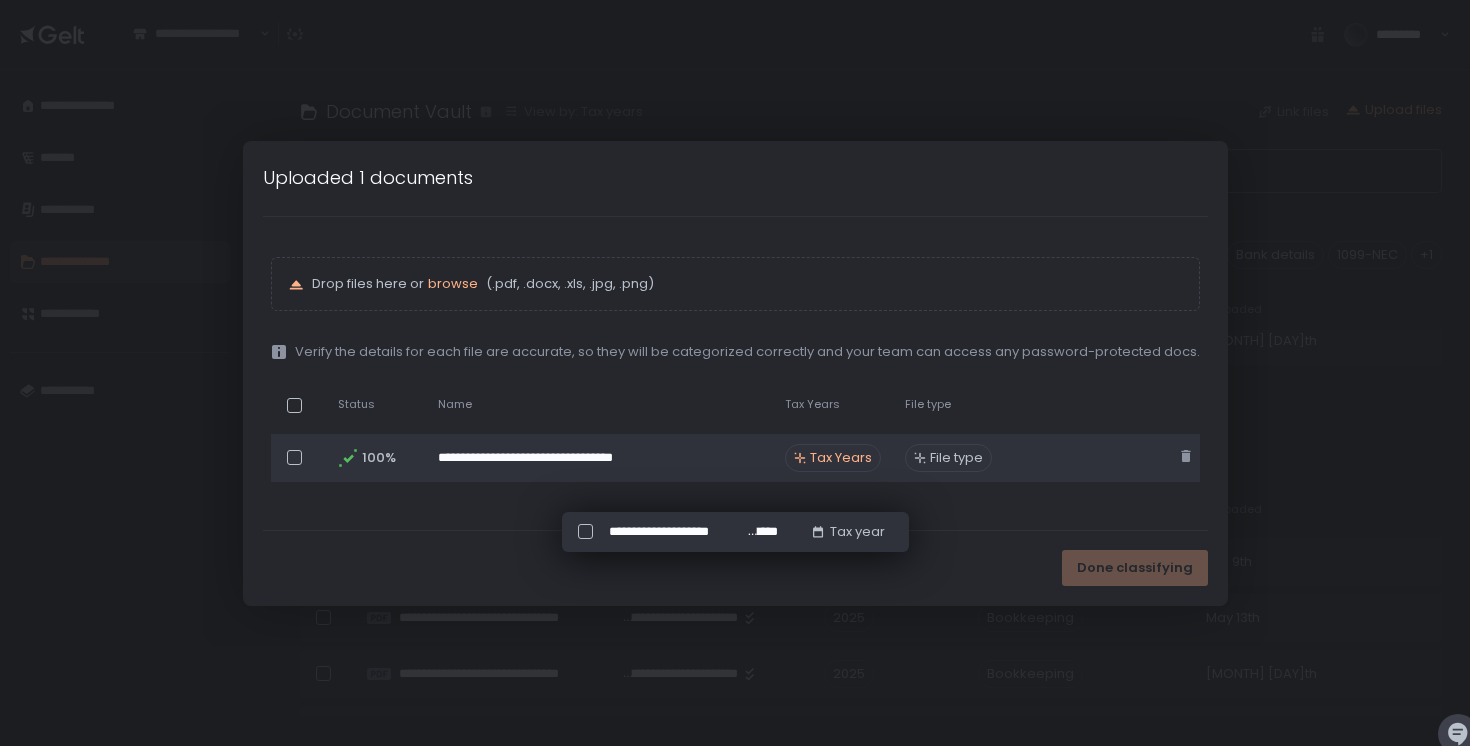 scroll, scrollTop: 75, scrollLeft: 0, axis: vertical 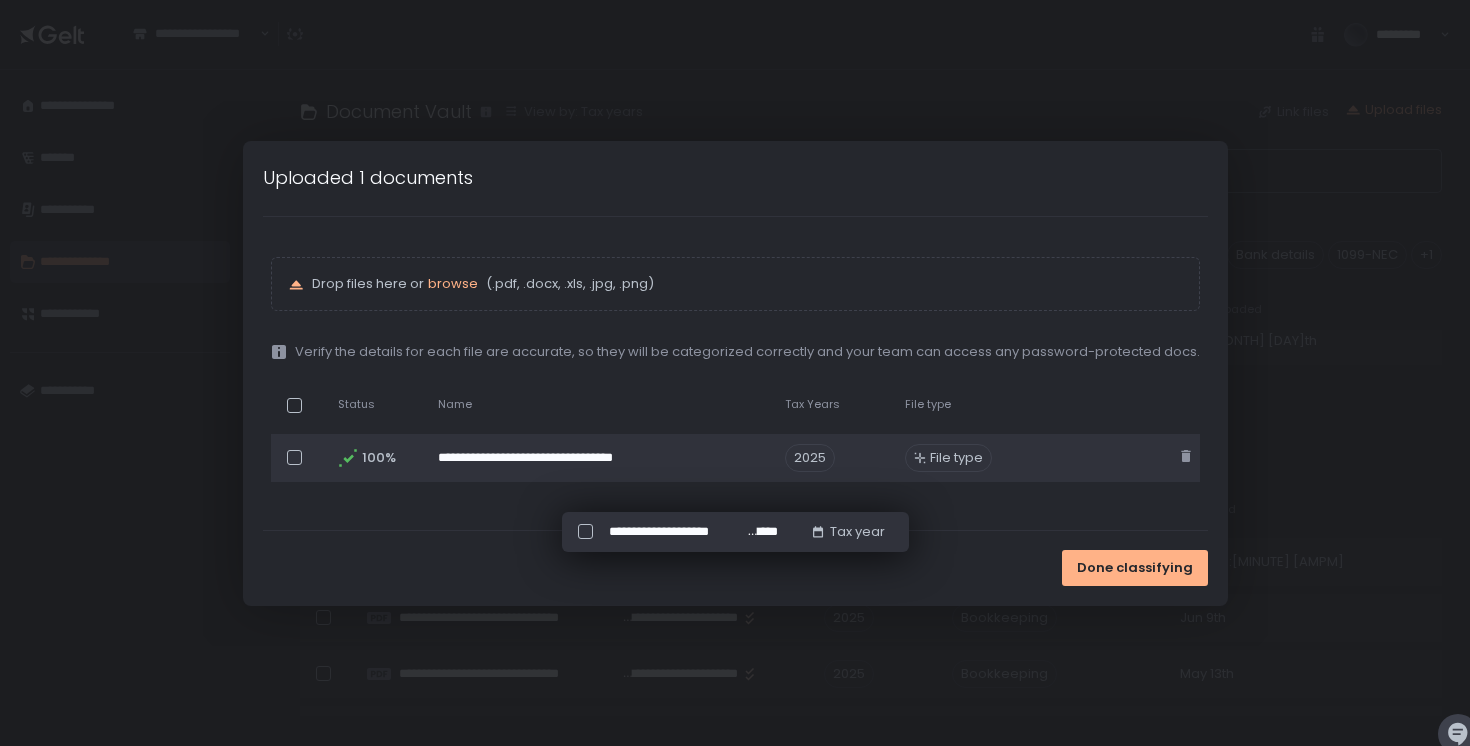 click on "File type" at bounding box center [956, 458] 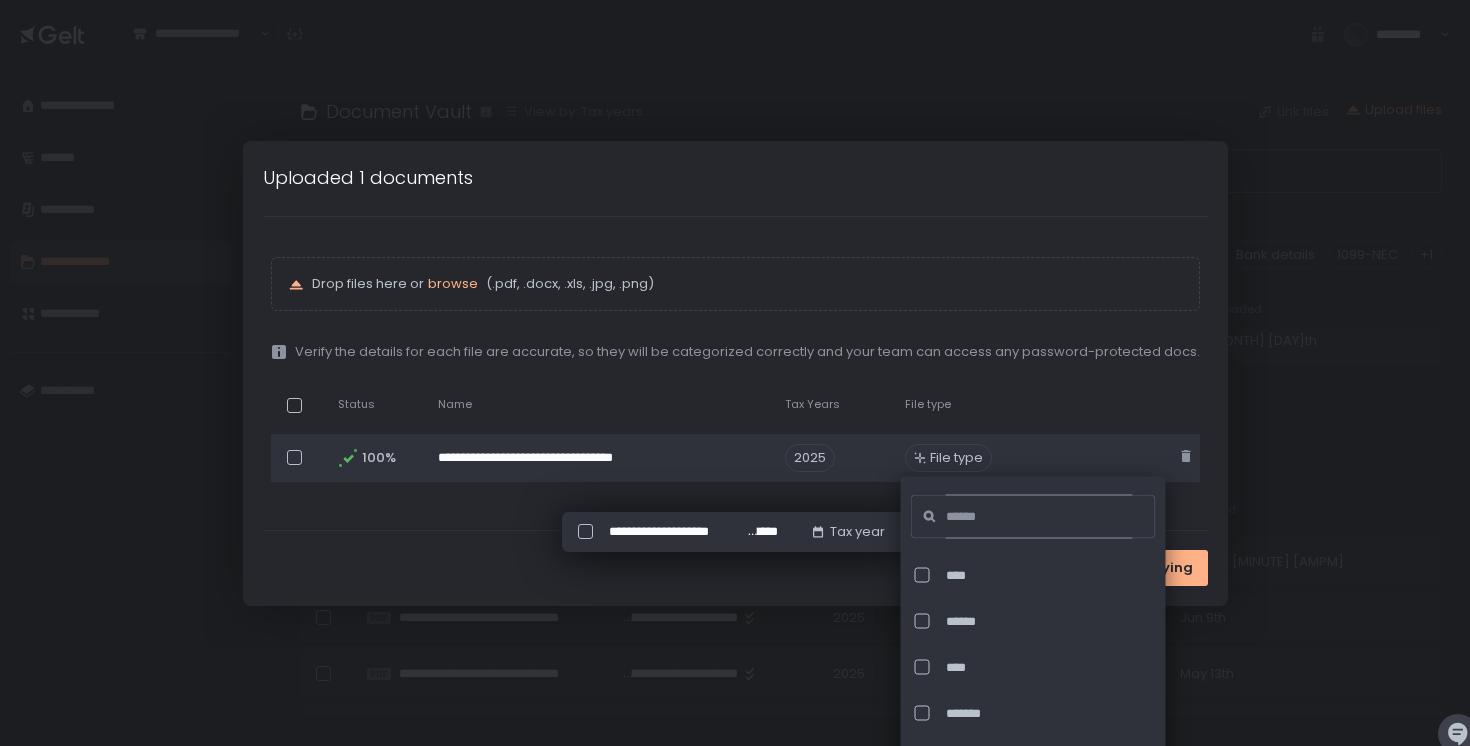 click 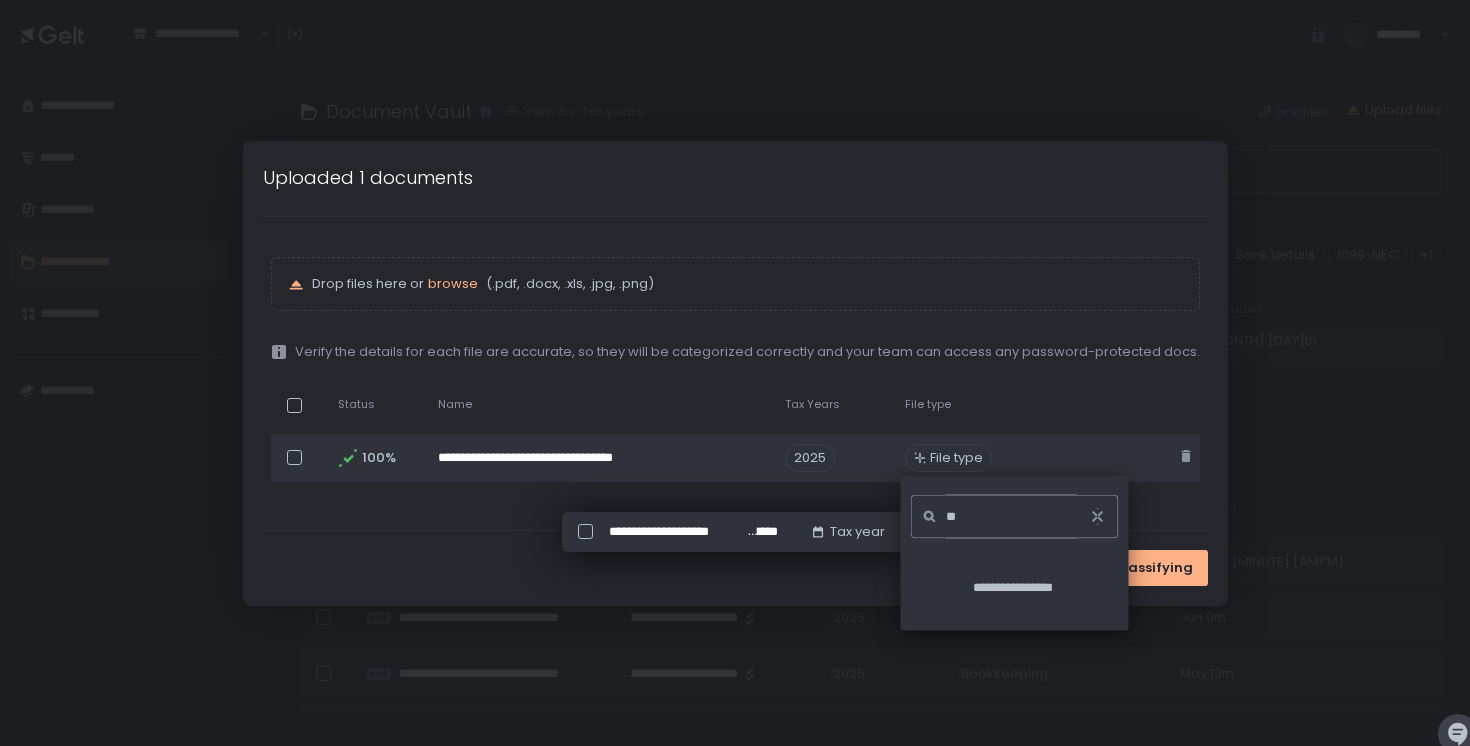 type on "*" 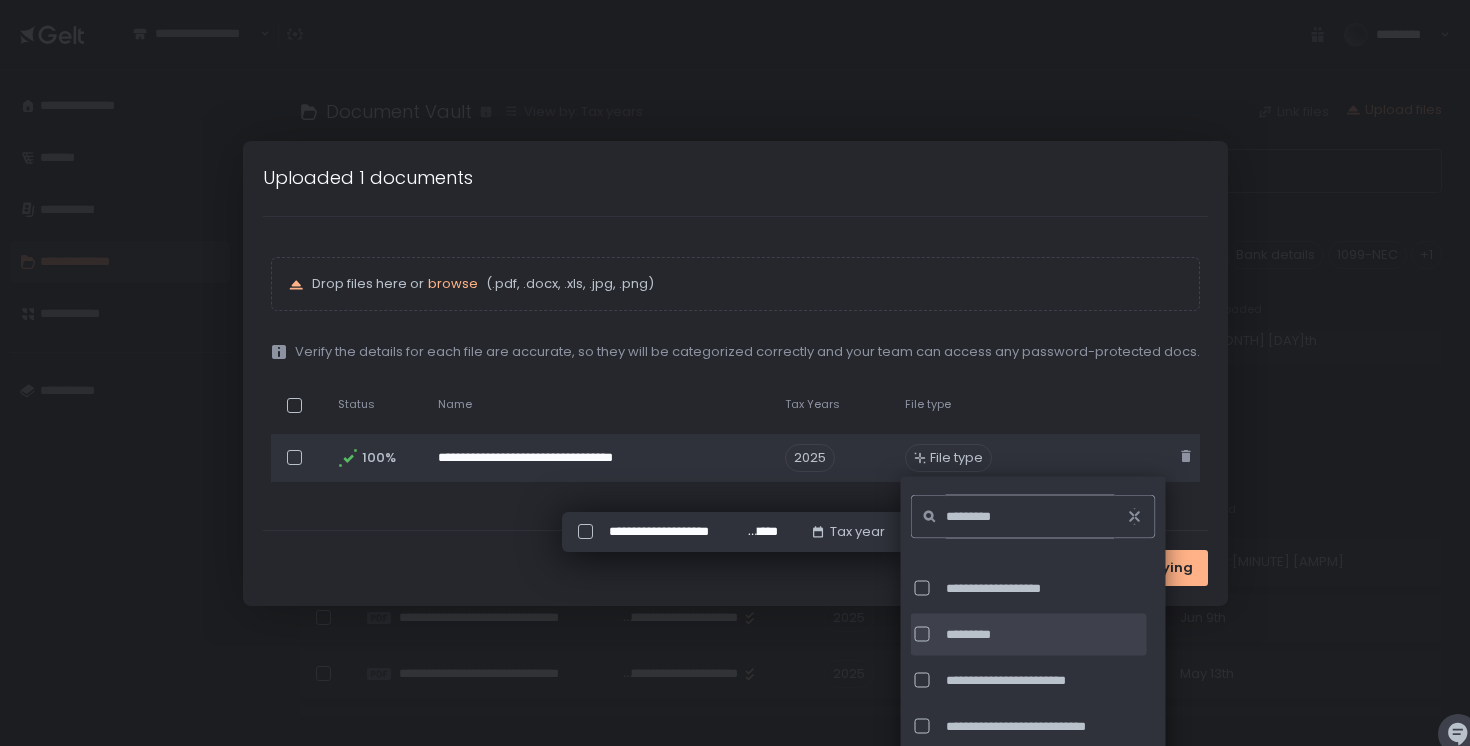 scroll, scrollTop: 93, scrollLeft: 0, axis: vertical 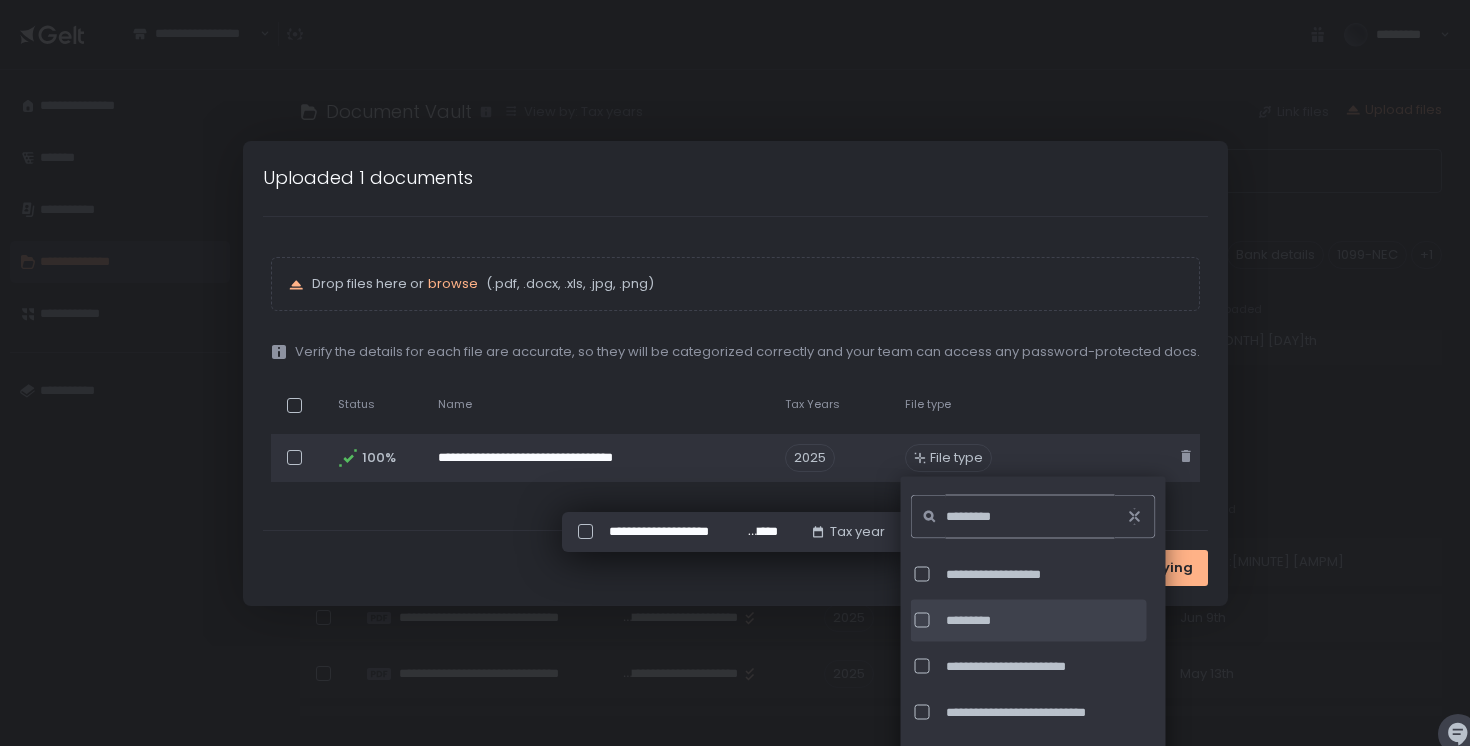 type on "*********" 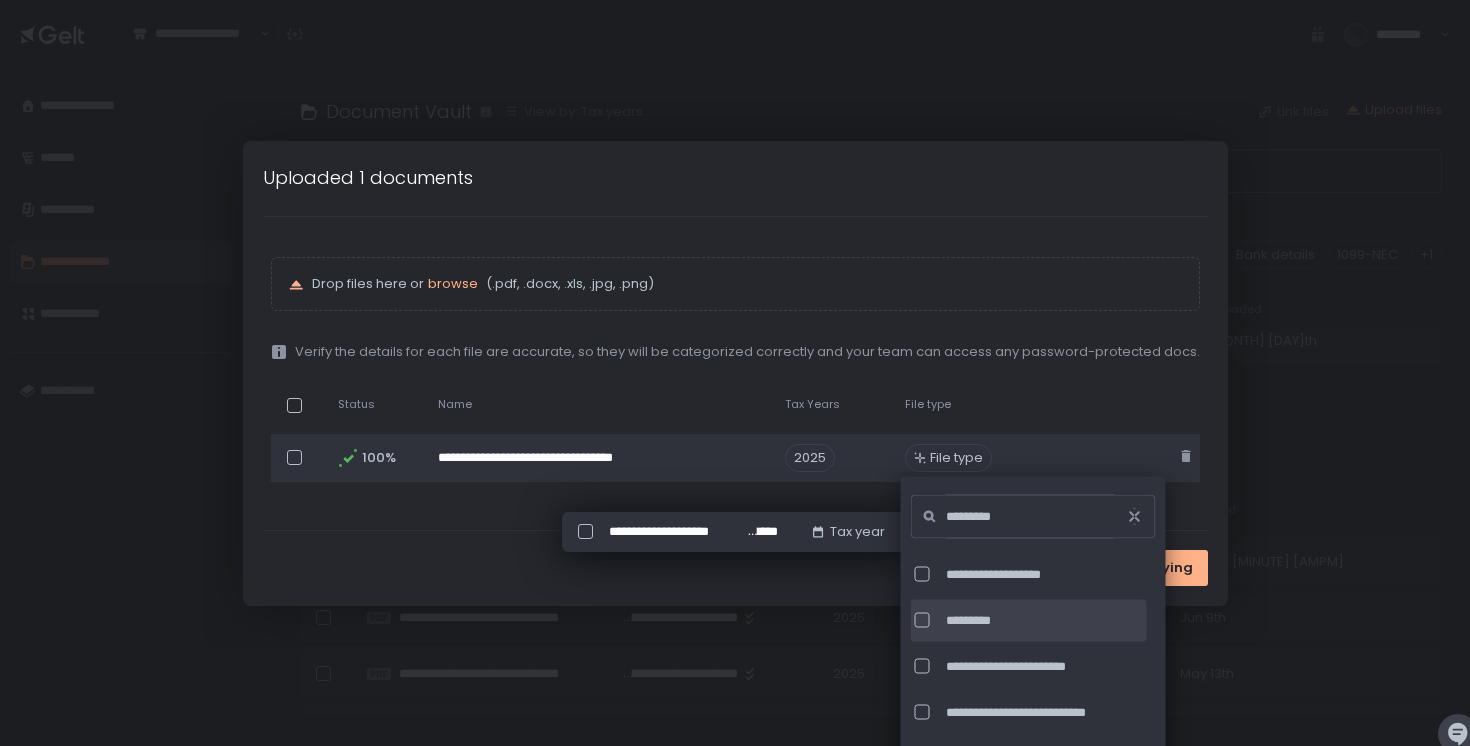 click on "*********" 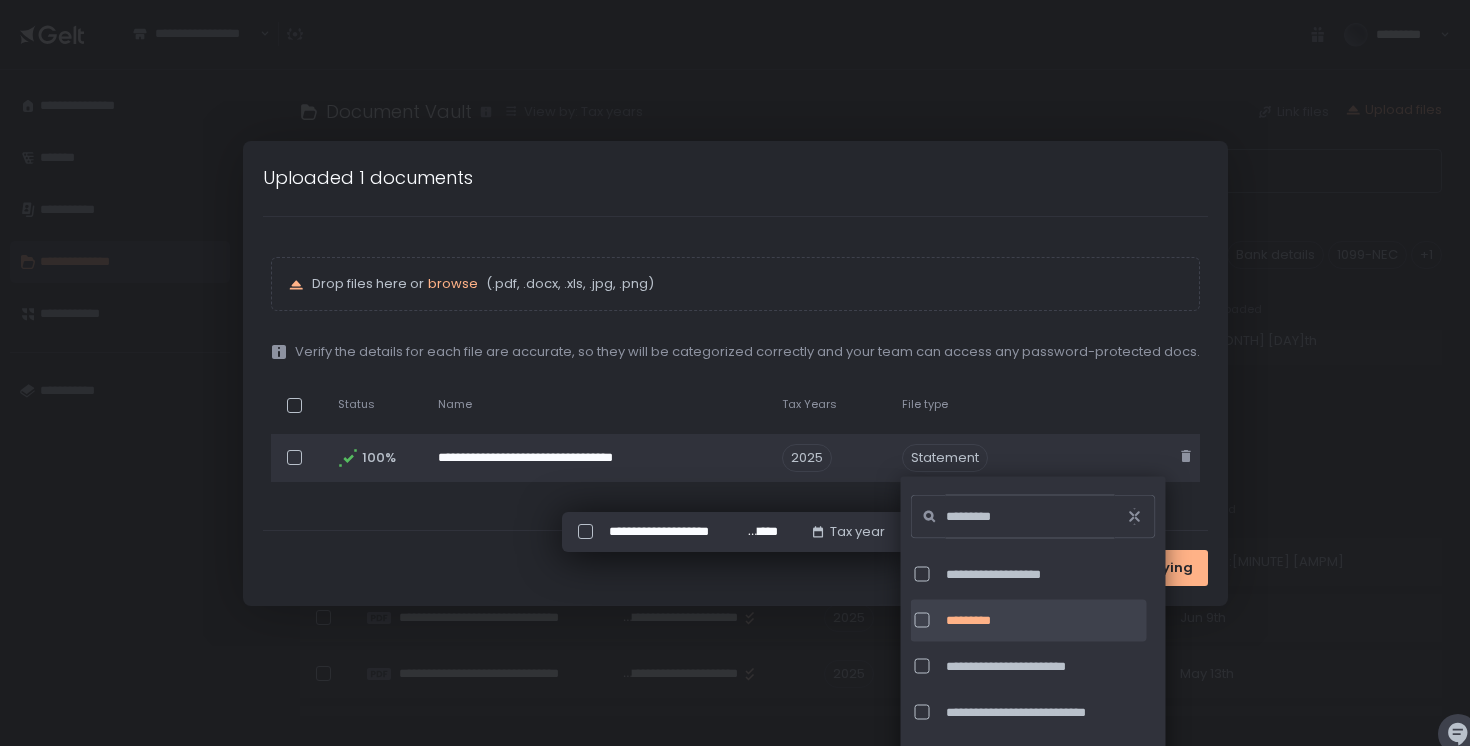 click at bounding box center (1134, 517) 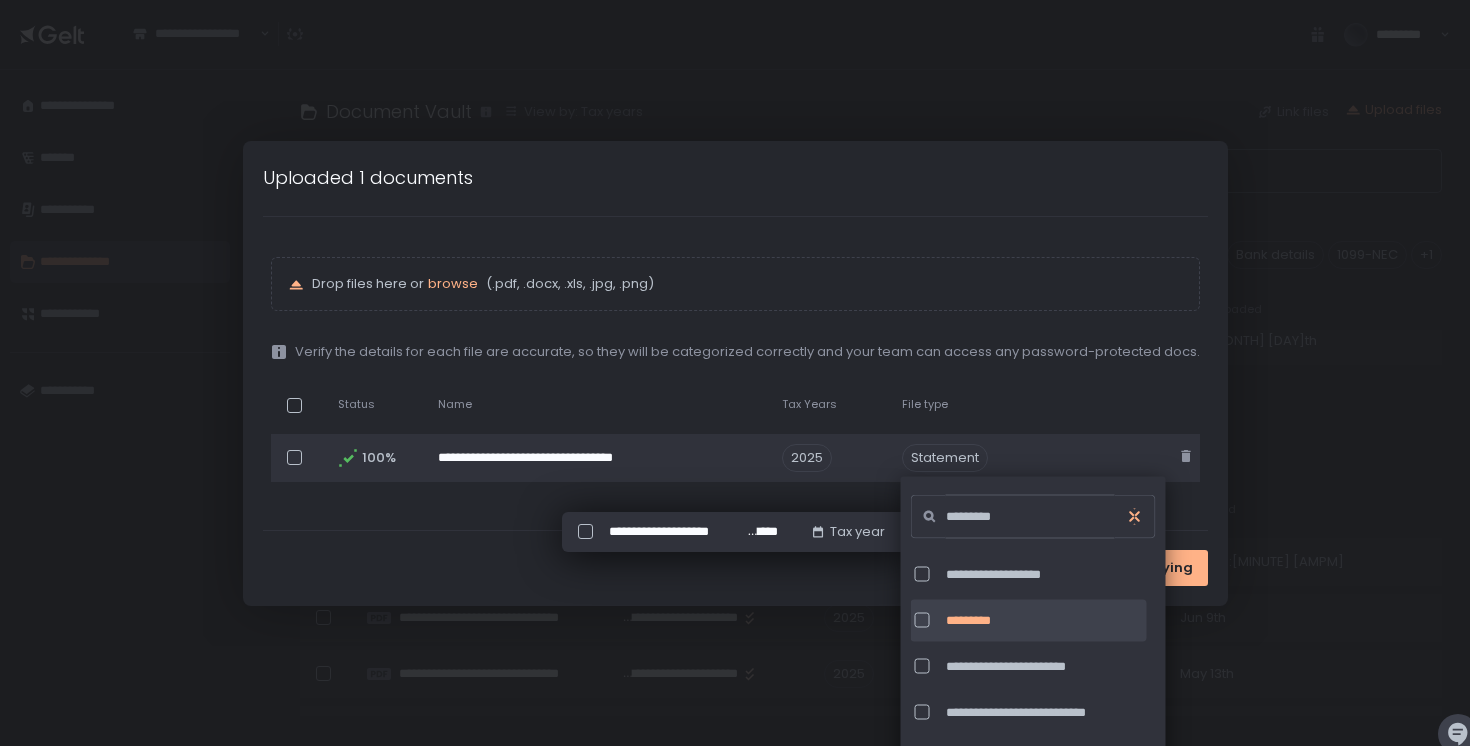 click 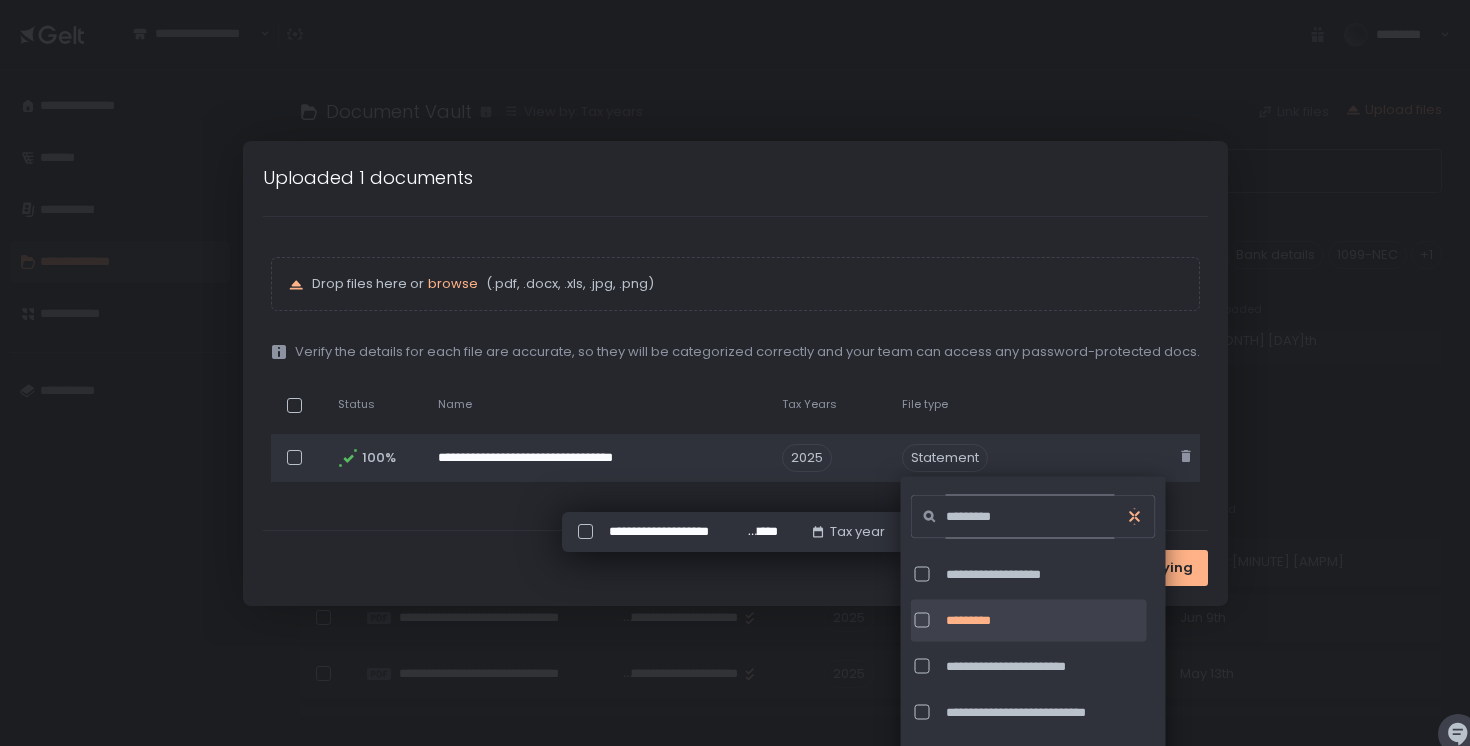 type 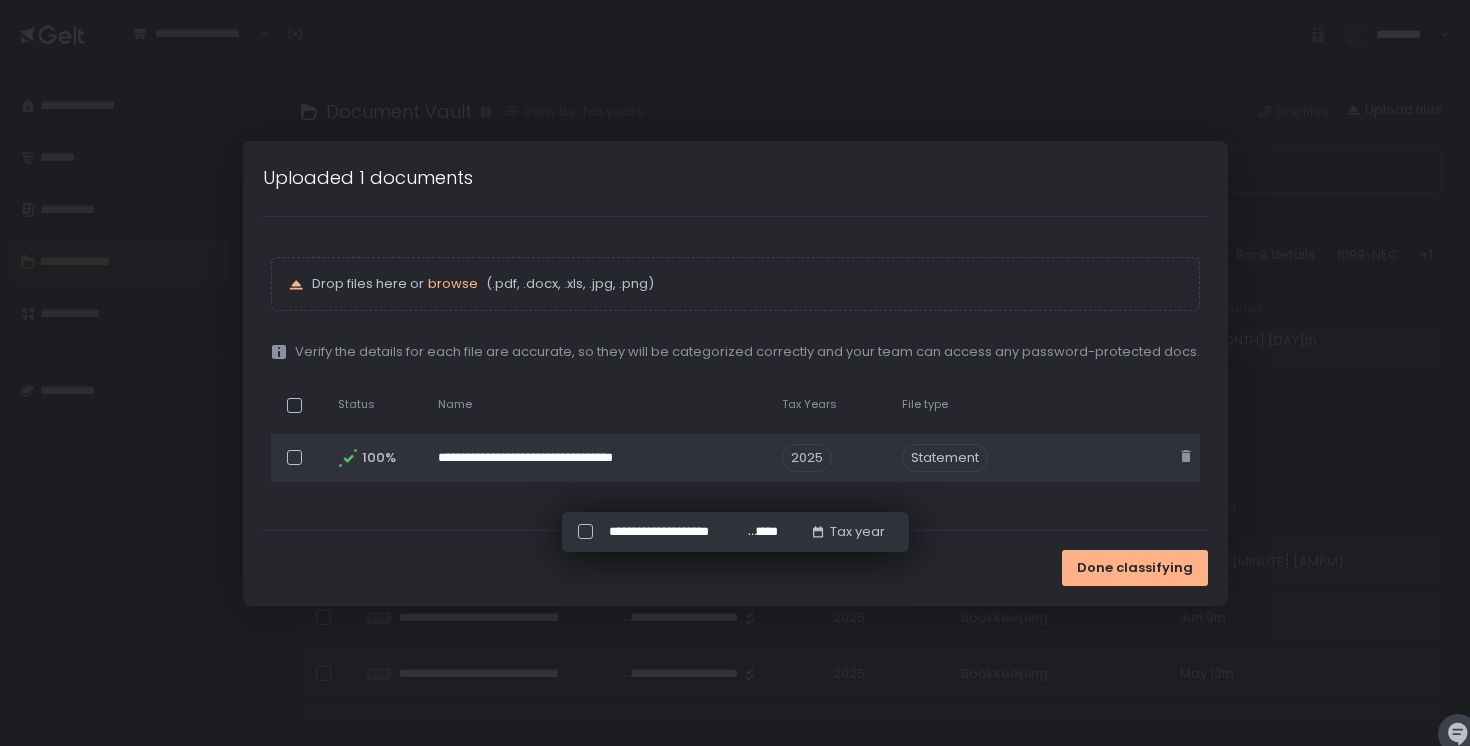 click on "Password" 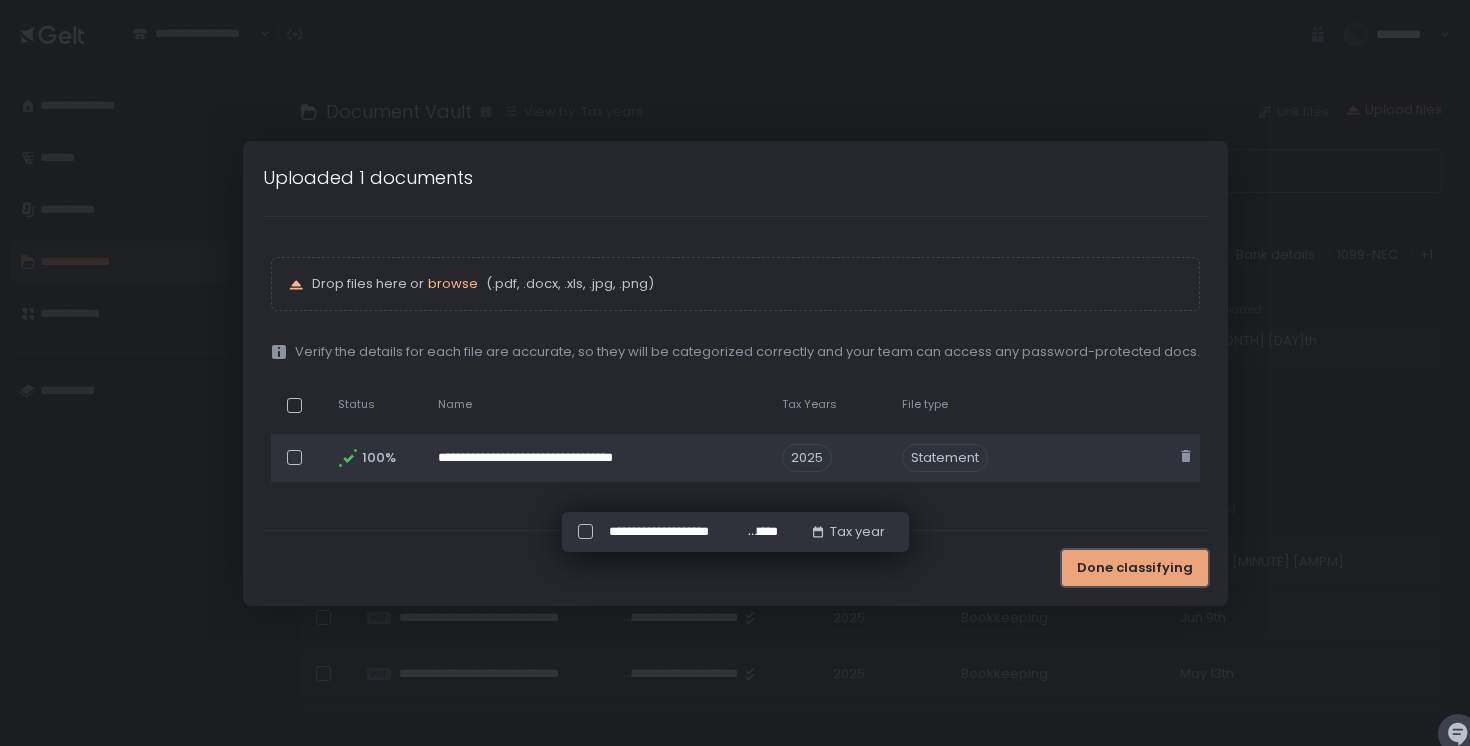 click on "Done classifying" at bounding box center (1135, 568) 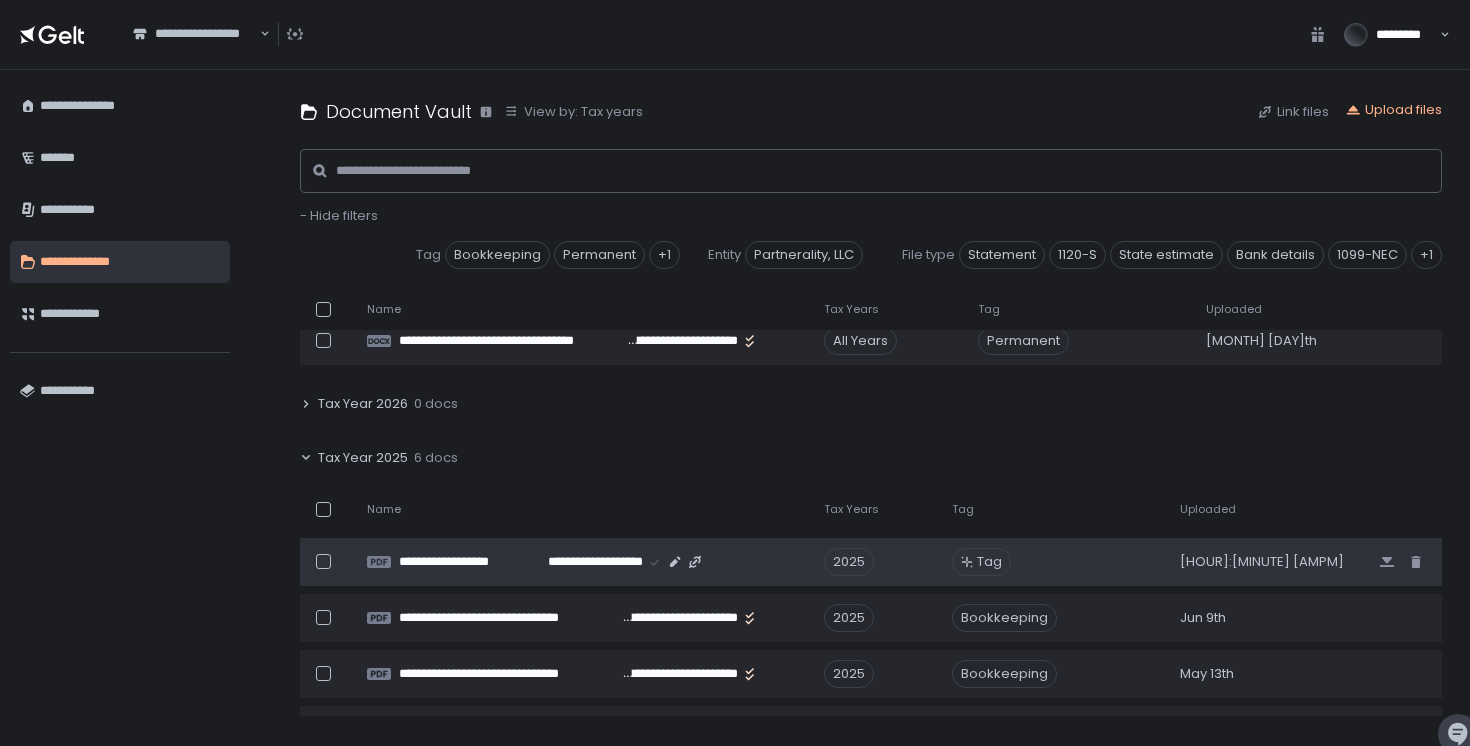 click on "Tag" at bounding box center [989, 562] 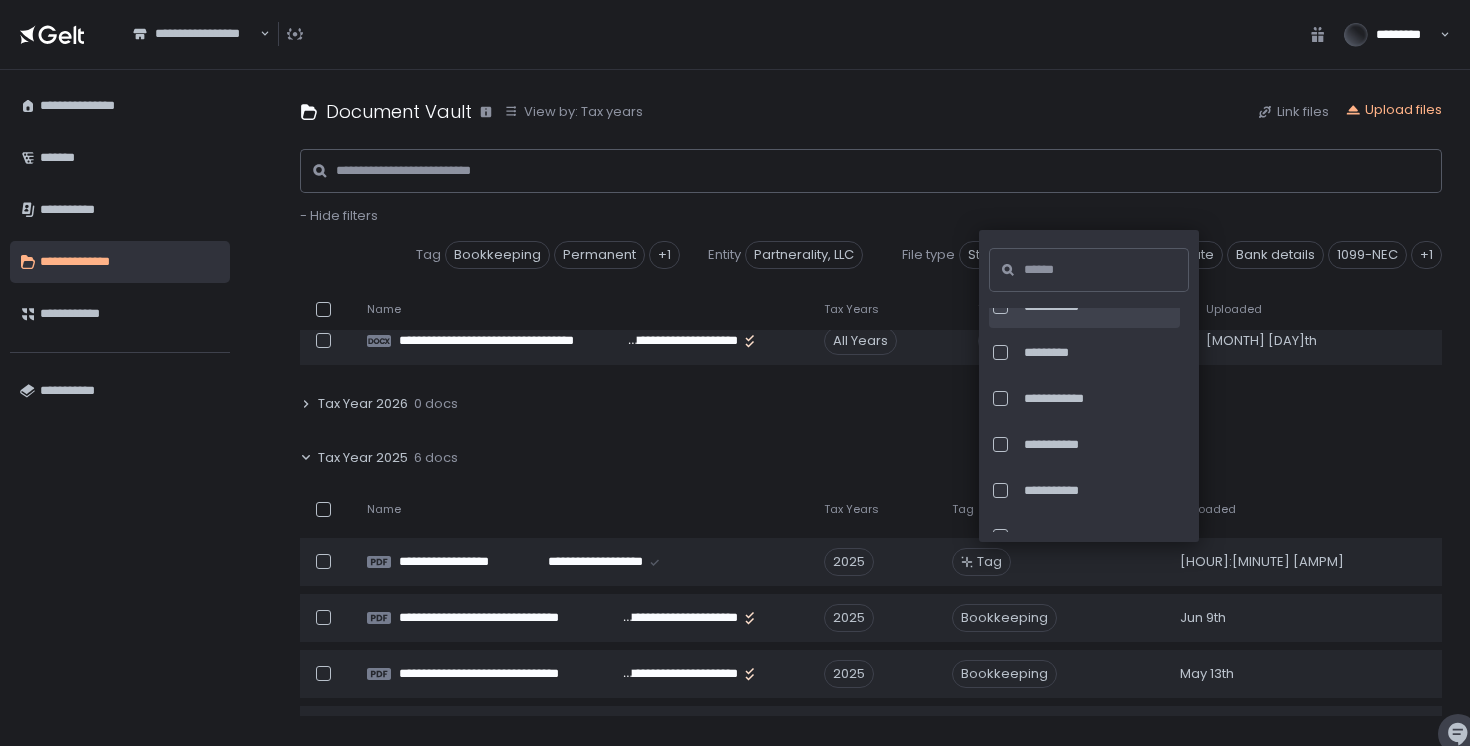 scroll, scrollTop: 72, scrollLeft: 0, axis: vertical 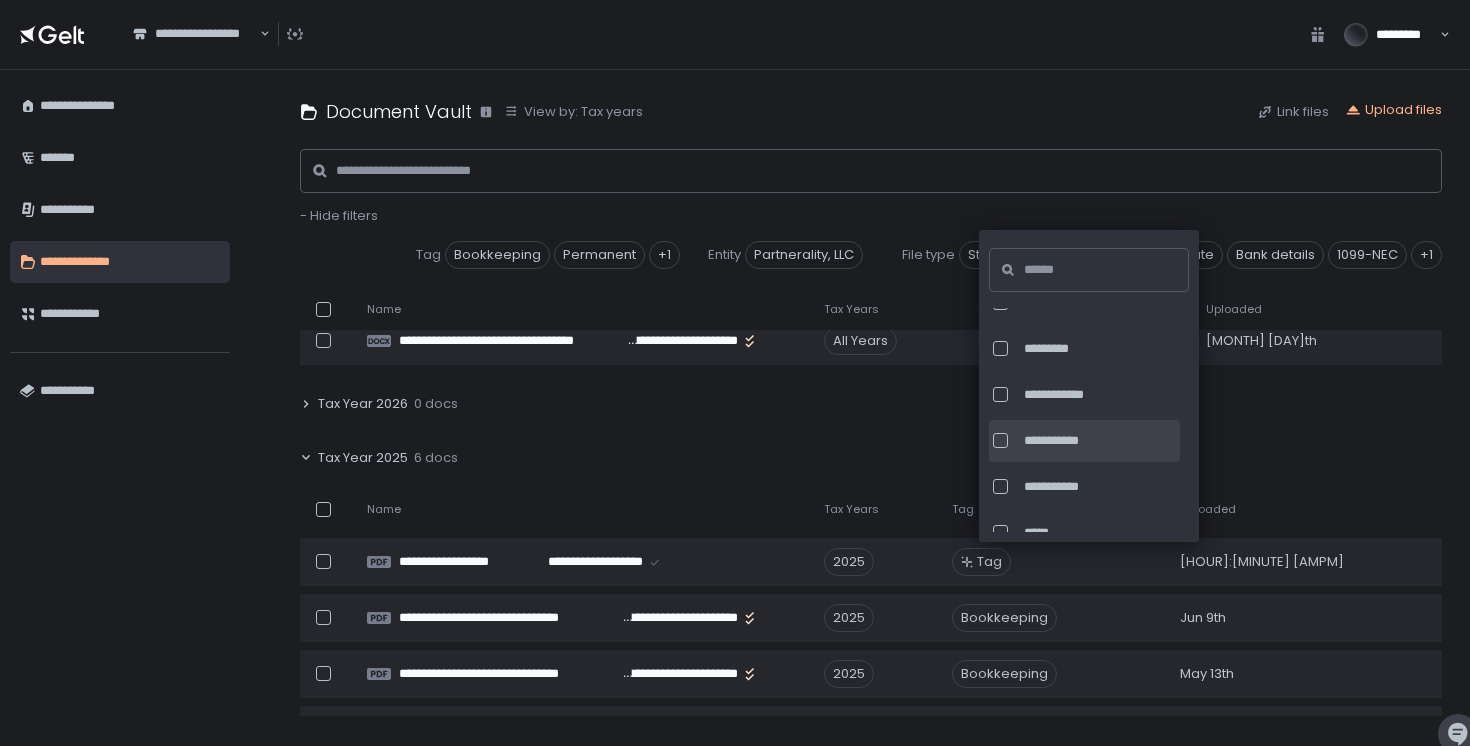 click at bounding box center [1000, 440] 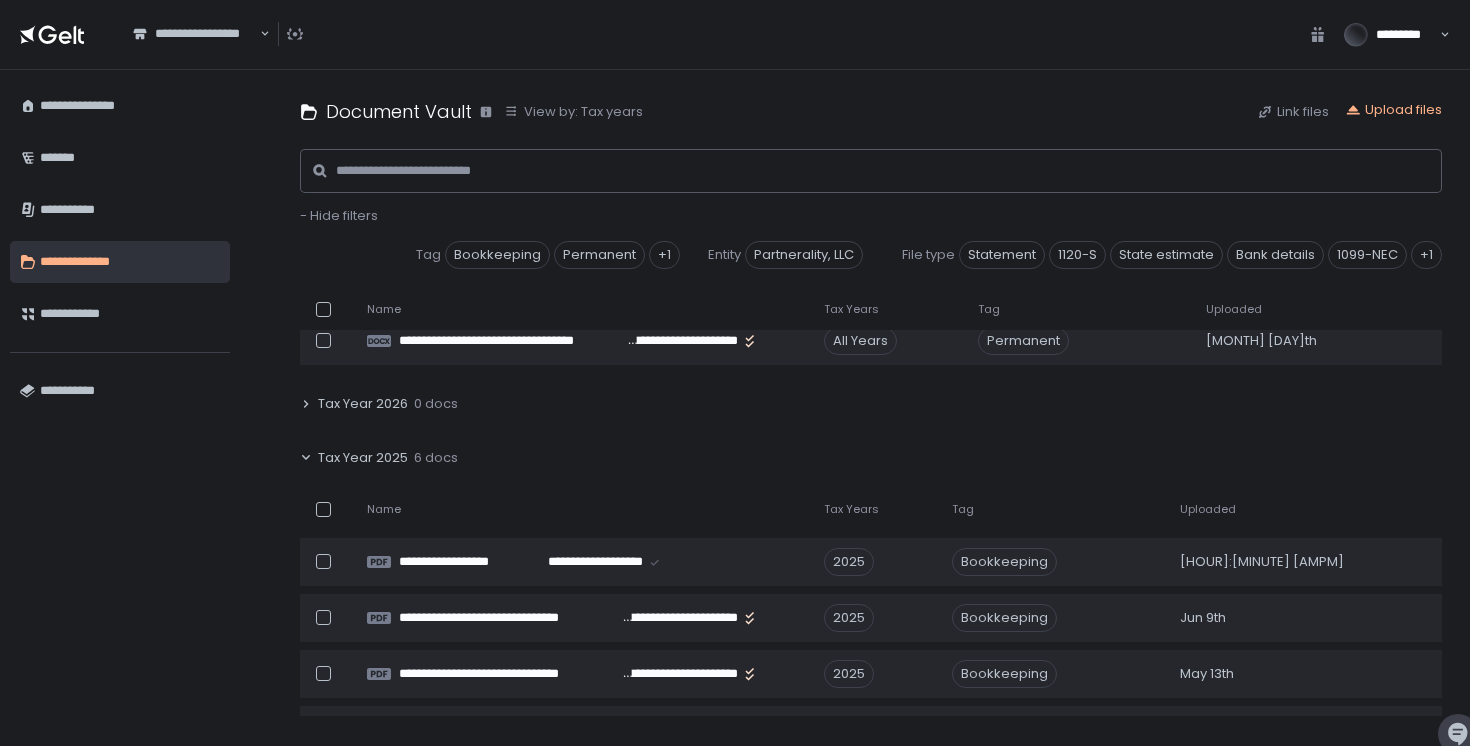 click on "Tax Year 2025 6 docs" 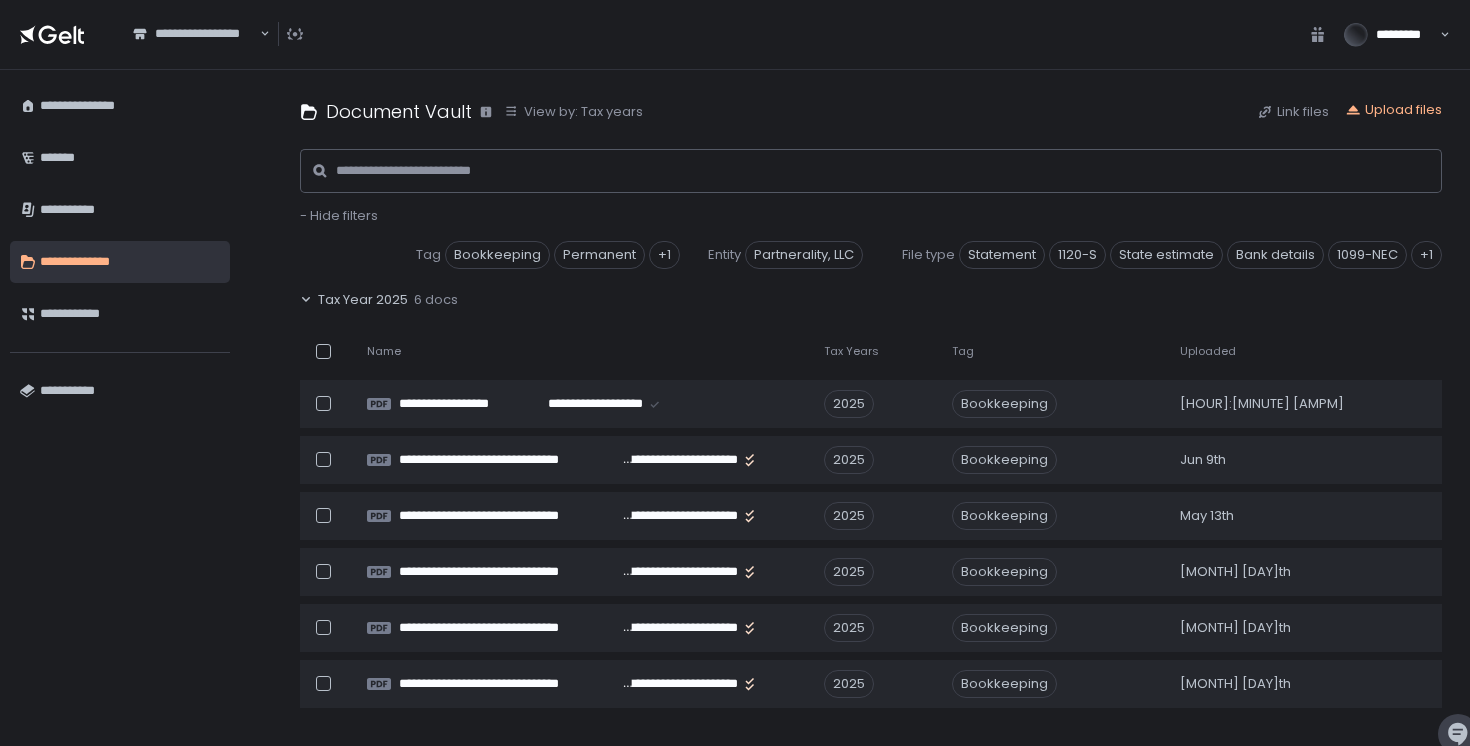 scroll, scrollTop: 223, scrollLeft: 0, axis: vertical 